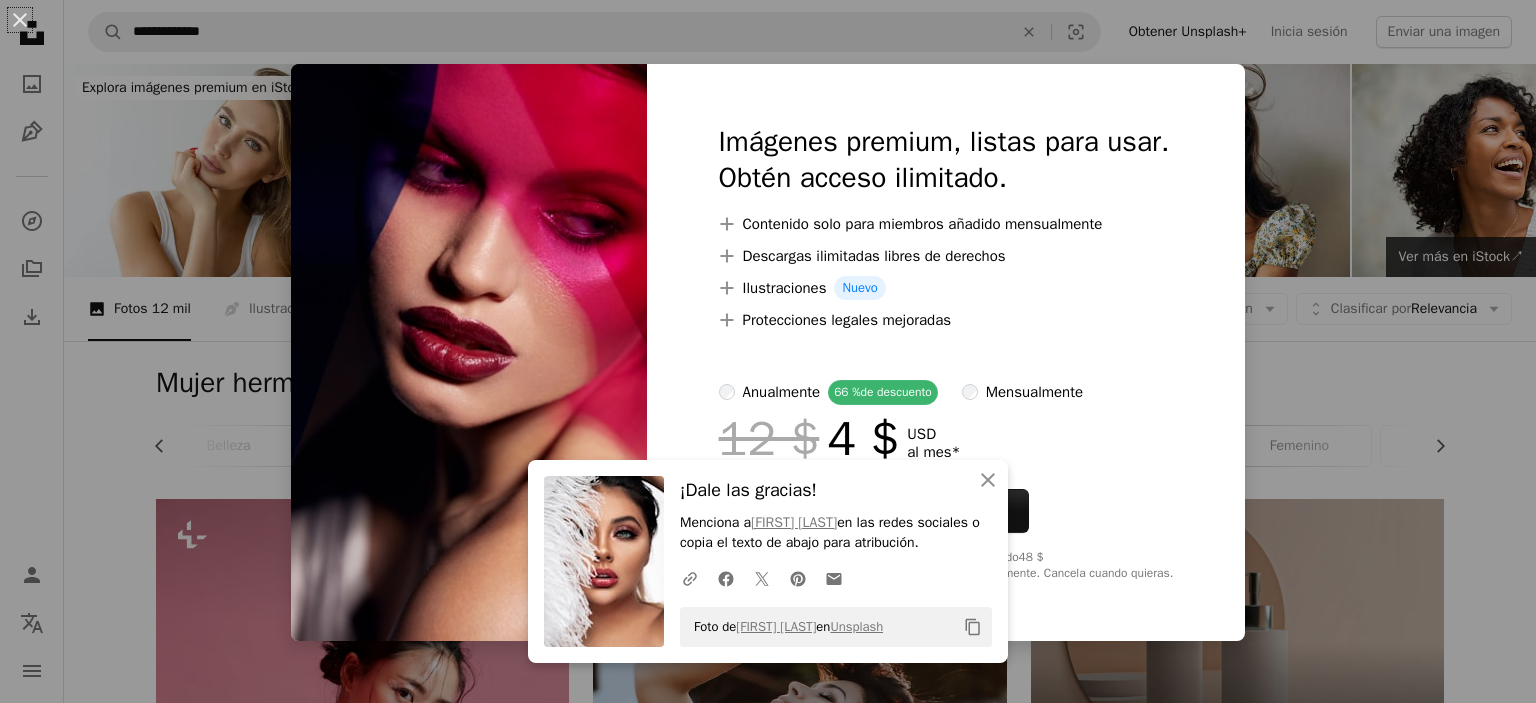 scroll, scrollTop: 7271, scrollLeft: 0, axis: vertical 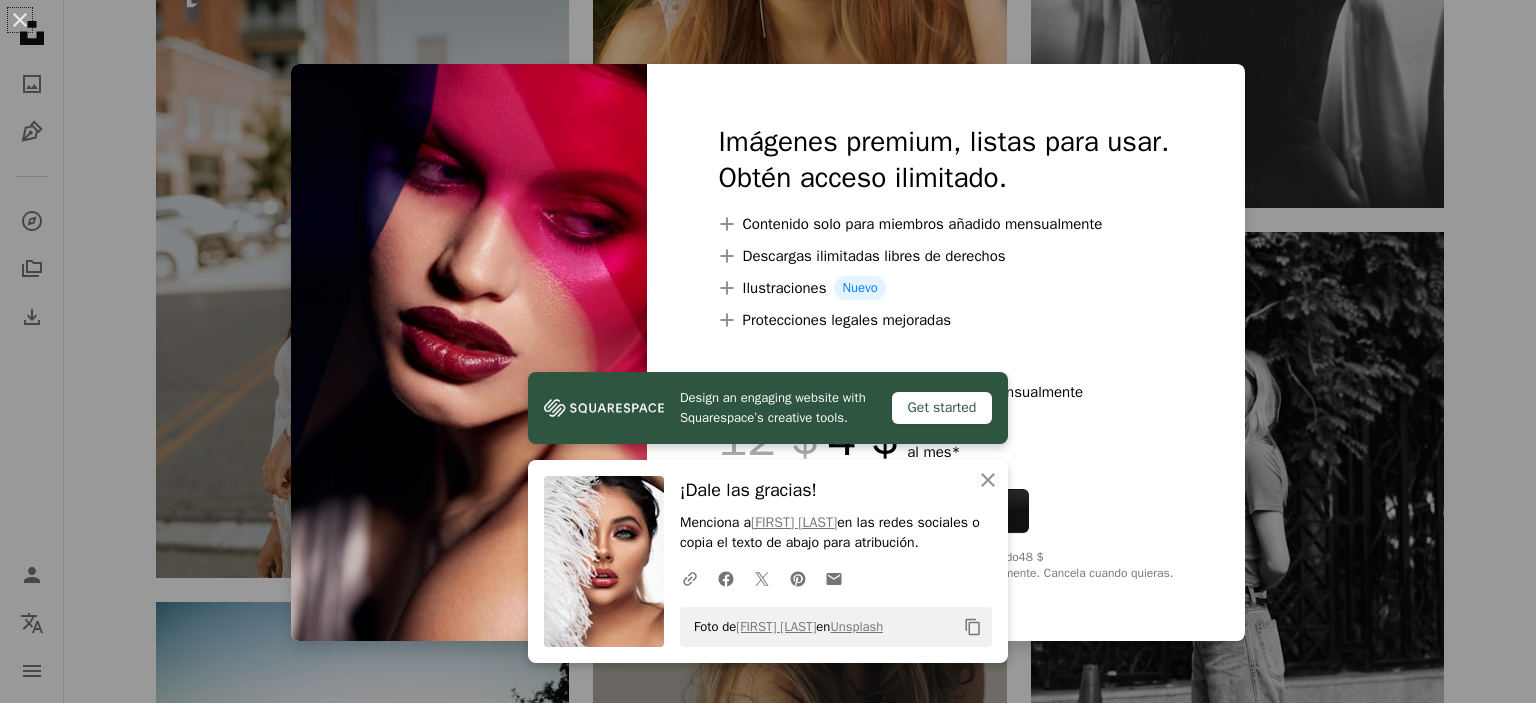 click on "An X shape Design an engaging website with Squarespace’s creative tools. Get started An X shape Cerrar ¡Dale las gracias! Menciona a Amin RK en las redes sociales o copia el texto de abajo para atribución. A URL sharing icon (chains) Facebook icon X (formerly Twitter) icon Pinterest icon An envelope Foto de Amin RK en Unsplash
Copy content Imágenes premium, listas para usar. Obtén acceso ilimitado. A plus sign Contenido solo para miembros añadido mensualmente A plus sign Descargas ilimitadas libres de derechos A plus sign Ilustraciones Nuevo A plus sign Protecciones legales mejoradas anualmente 66 % de descuento mensualmente 12 $ 4 $ USD al mes * Obtener Unsplash+ *Cuando se paga anualmente, se factura por adelantado 48 $ Más los impuestos aplicables. Se renueva automáticamente. Cancela cuando quieras." at bounding box center (768, 351) 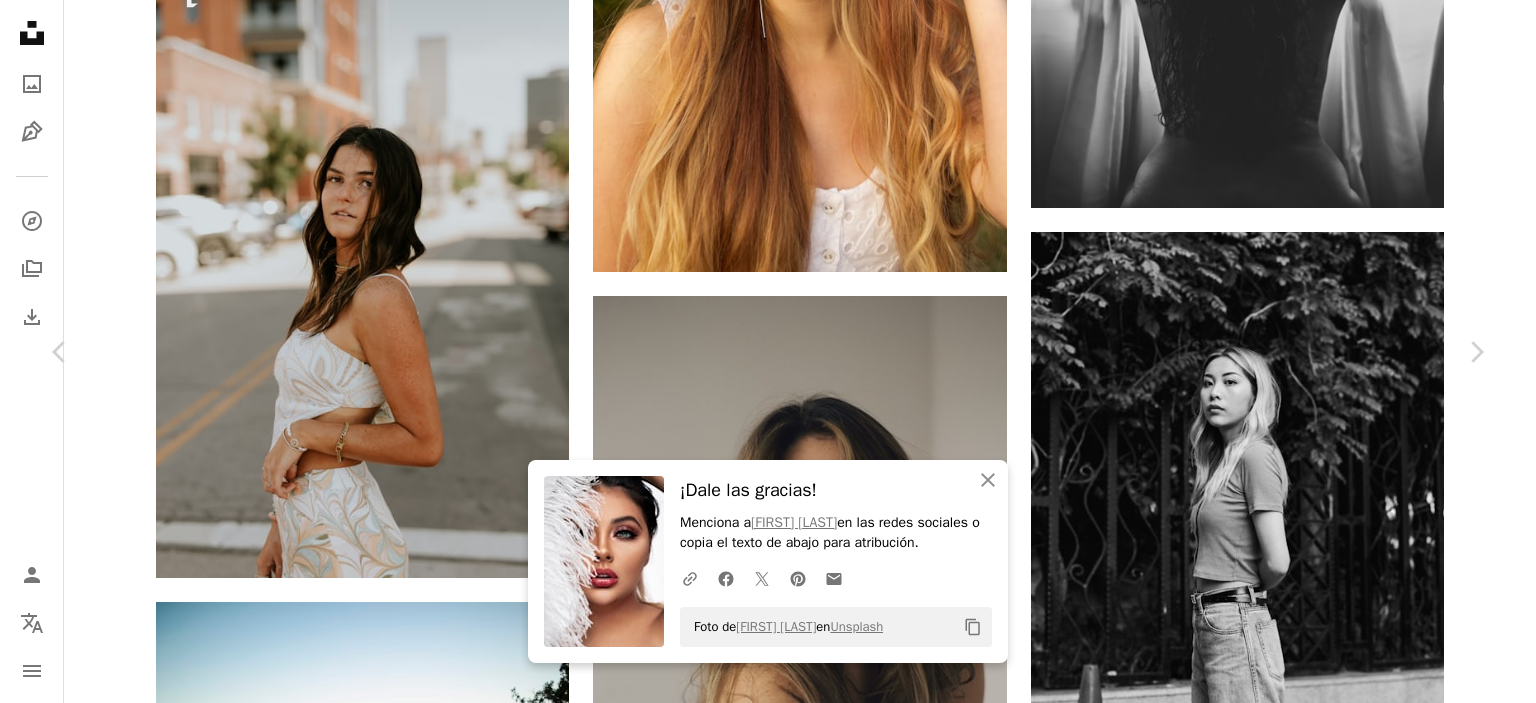 scroll, scrollTop: 7271, scrollLeft: 0, axis: vertical 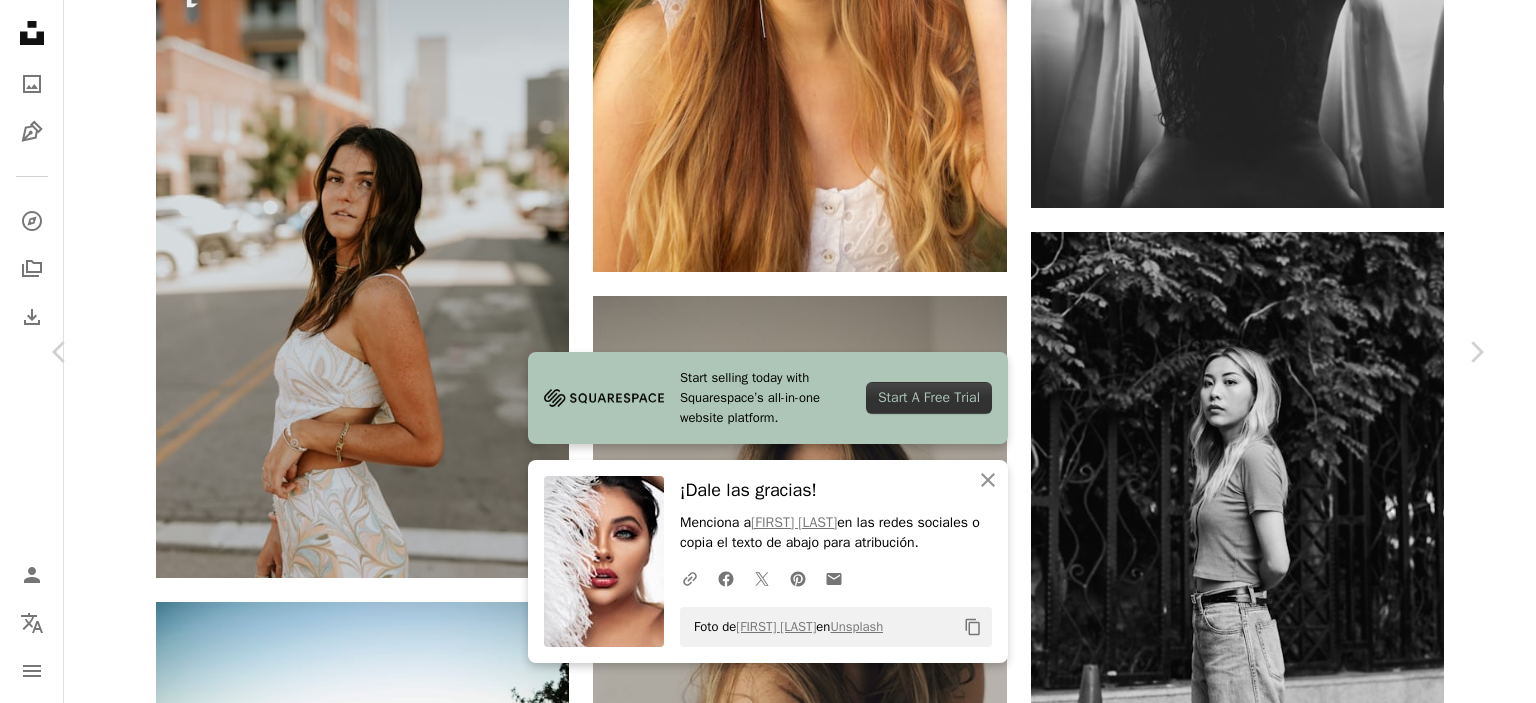 click on "An X shape Chevron left Chevron right Start selling today with Squarespace’s all-in-one website platform. Start A Free Trial An X shape Cerrar ¡Dale las gracias! Menciona a  [FIRST] [LAST]  en las redes sociales o copia el texto de abajo para atribución. A URL sharing icon (chains) Facebook icon X (formerly Twitter) icon Pinterest icon An envelope Foto de  [FIRST] [LAST]  en  Unsplash
Copy content Getty Images Para  Unsplash+ A heart A plus sign A lock Descargar Zoom in Presentado en Moda y Belleza A forward-right arrow Compartir More Actions Calendar outlined Publicado el  3 de mayo de 2023 Safety Con la  Licencia Unsplash+ retrato moda gente azul Mujer hermosa rojo piel sombra modelo de moda Ucrania pintalabios vertical gente blanca gente guapa color rosa sombra foto de estudio multicolor Imágenes de Creative Commons Imágenes relacionadas Plus sign for Unsplash+ A heart A plus sign Getty Images Para  Unsplash+ A lock Descargar Plus sign for Unsplash+ A heart A plus sign Nick Fancher Para  Unsplash+ A lock" at bounding box center (768, 7237) 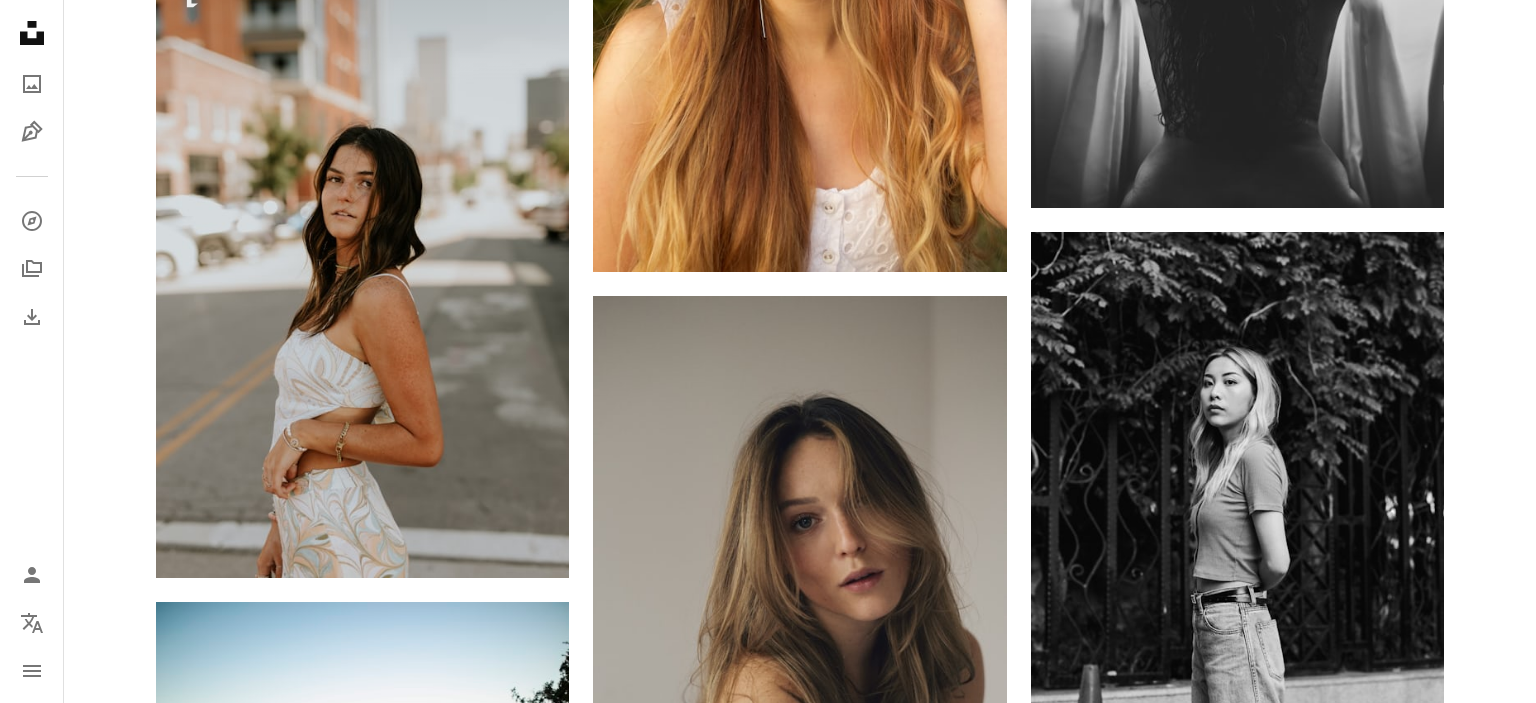 scroll, scrollTop: 3030, scrollLeft: 0, axis: vertical 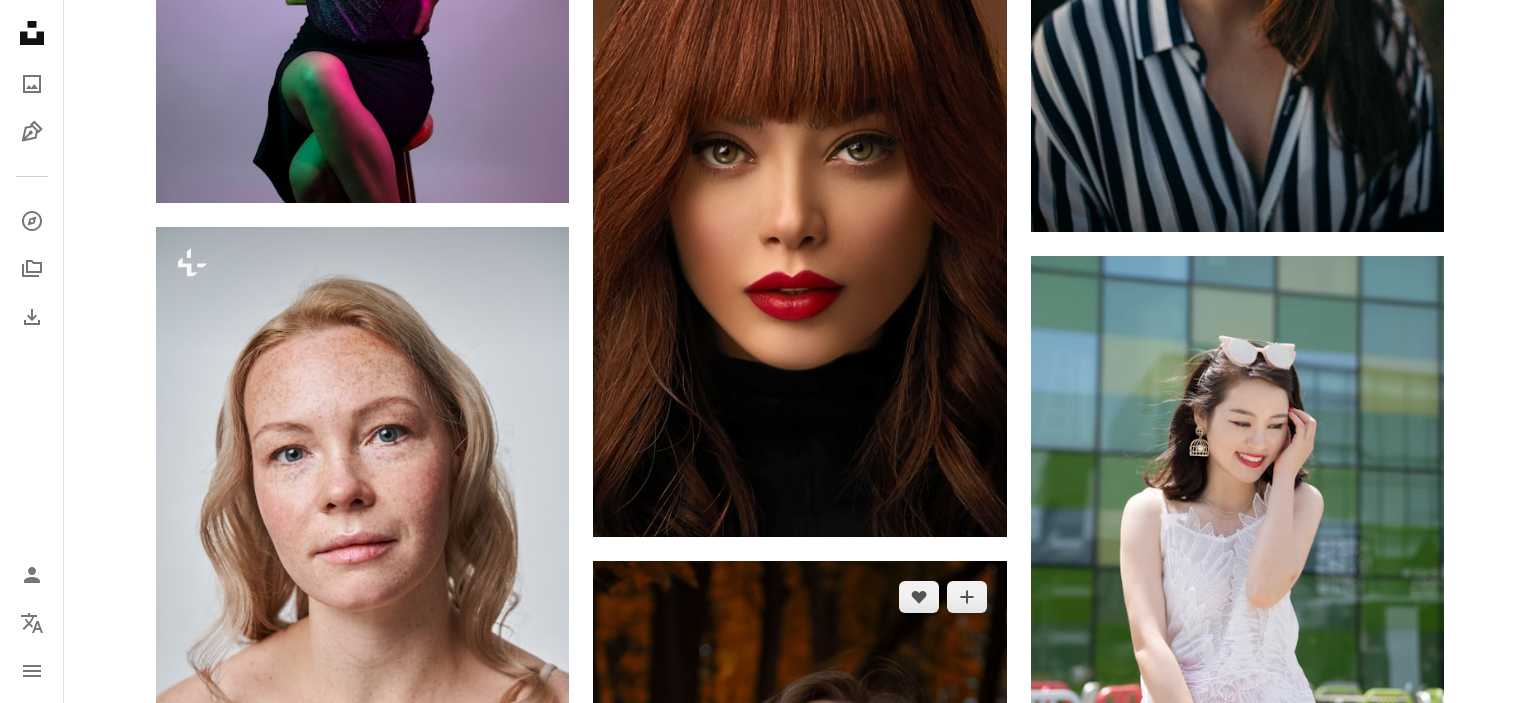 click at bounding box center [799, 871] 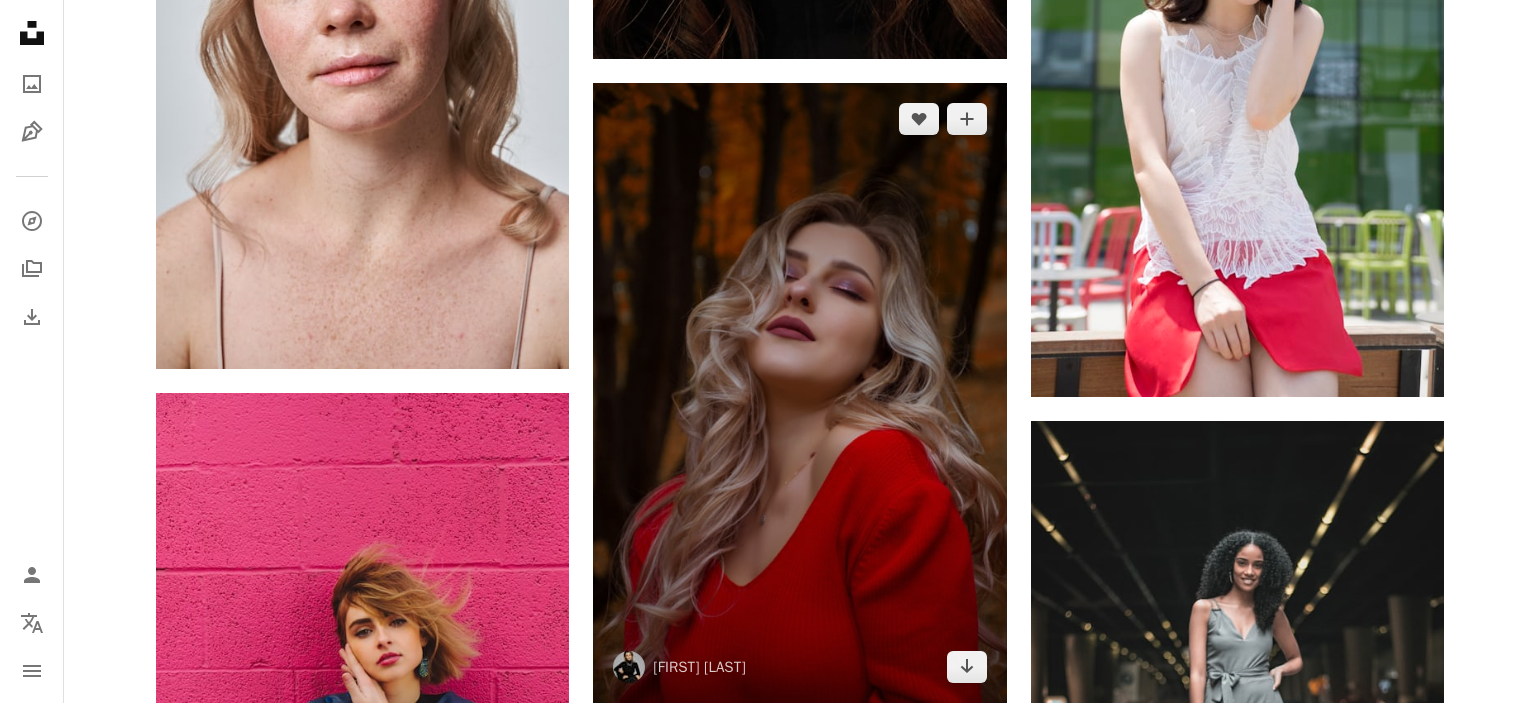 scroll, scrollTop: 3768, scrollLeft: 0, axis: vertical 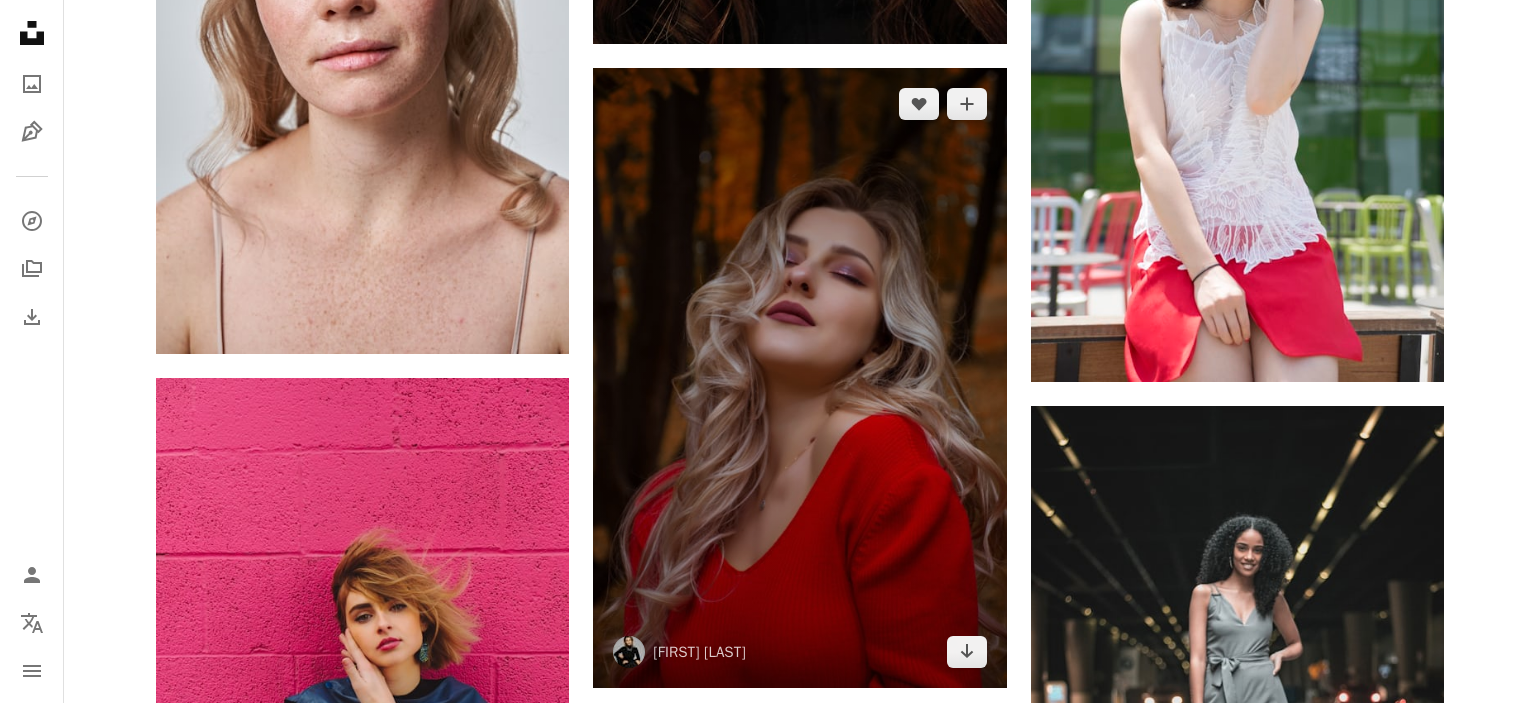 click at bounding box center [799, 378] 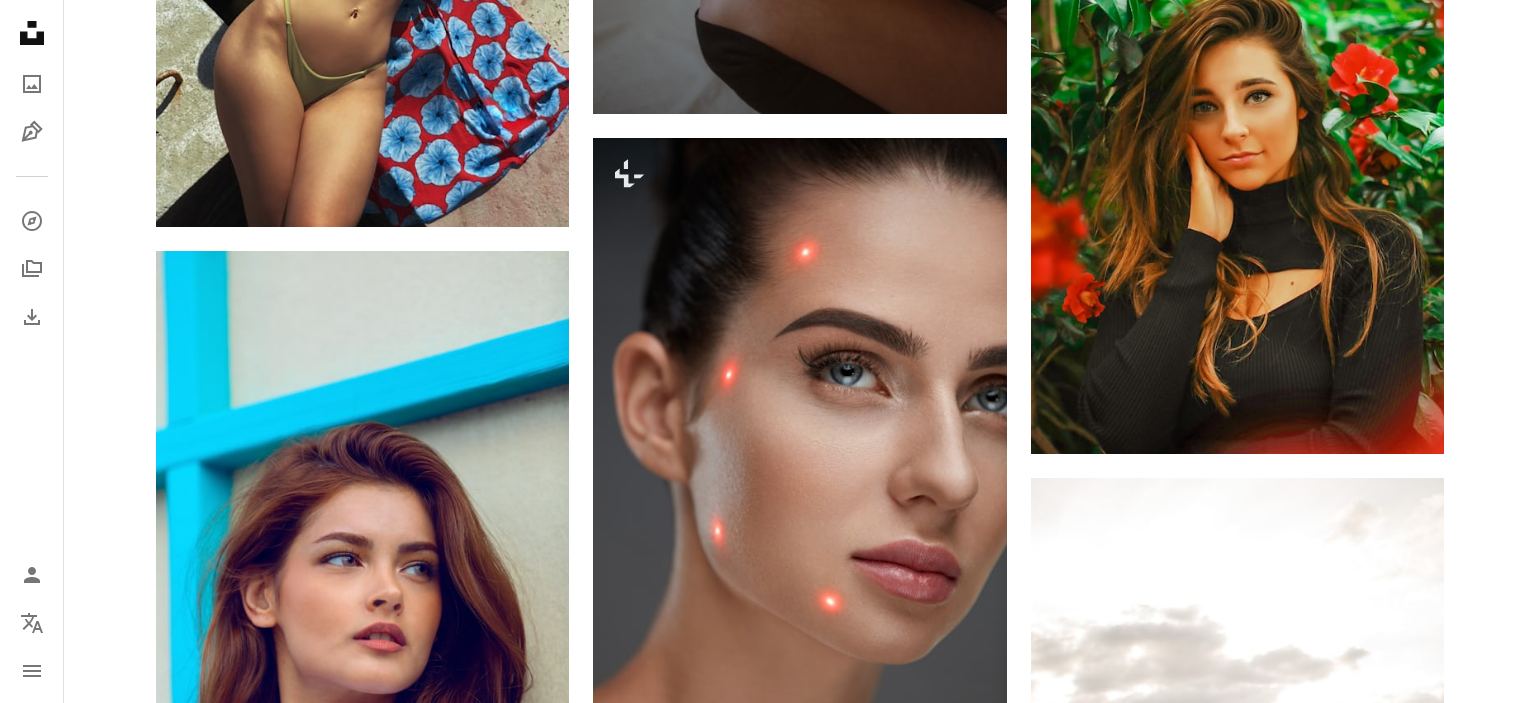 scroll, scrollTop: 0, scrollLeft: 0, axis: both 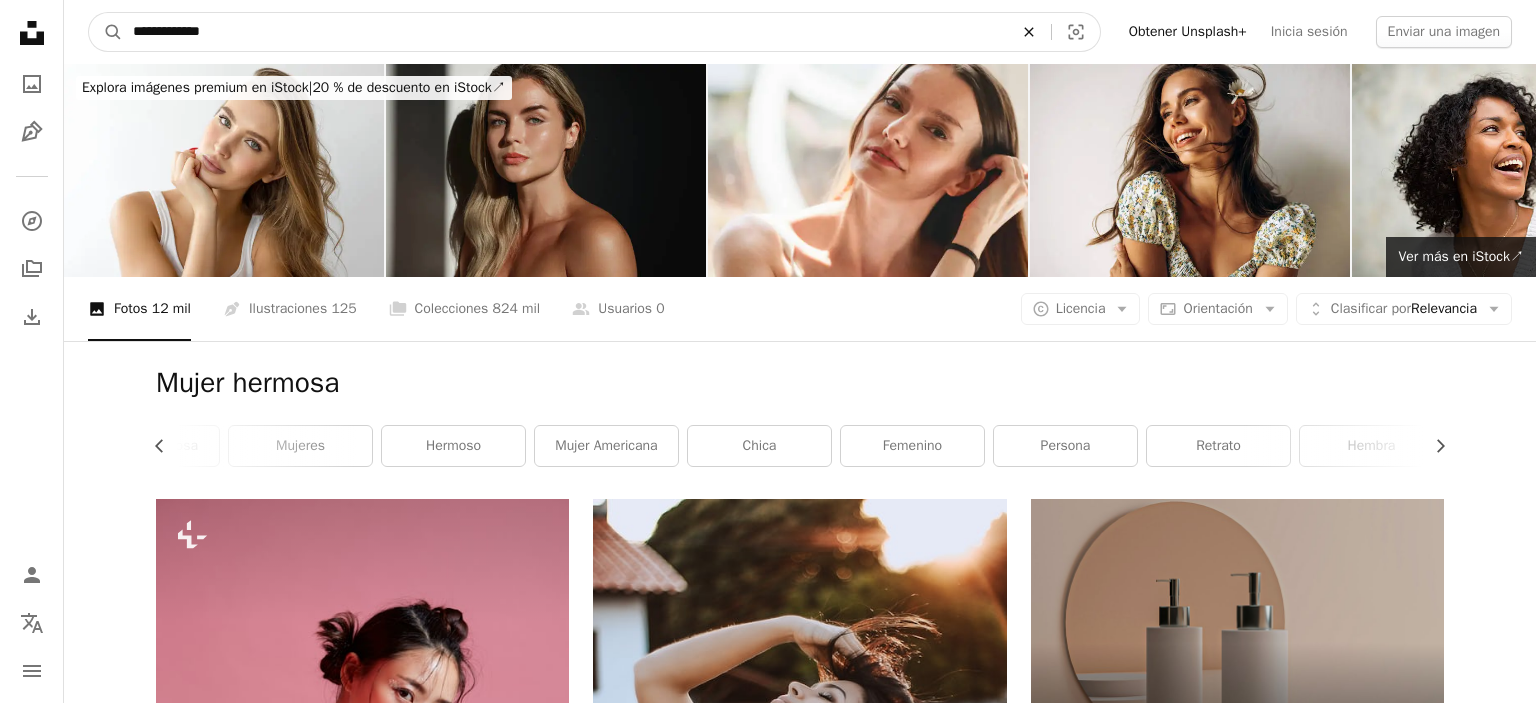 click on "An X shape" 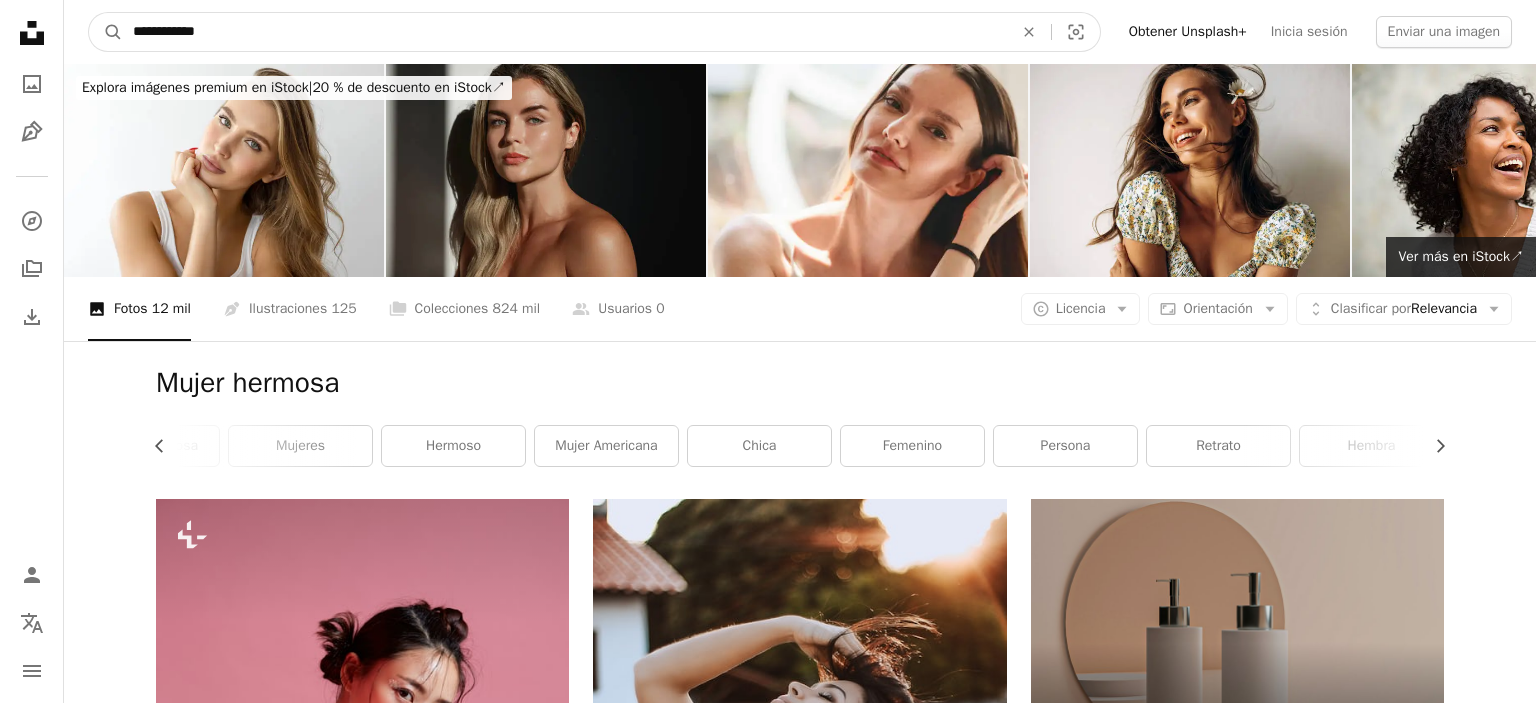 type on "**********" 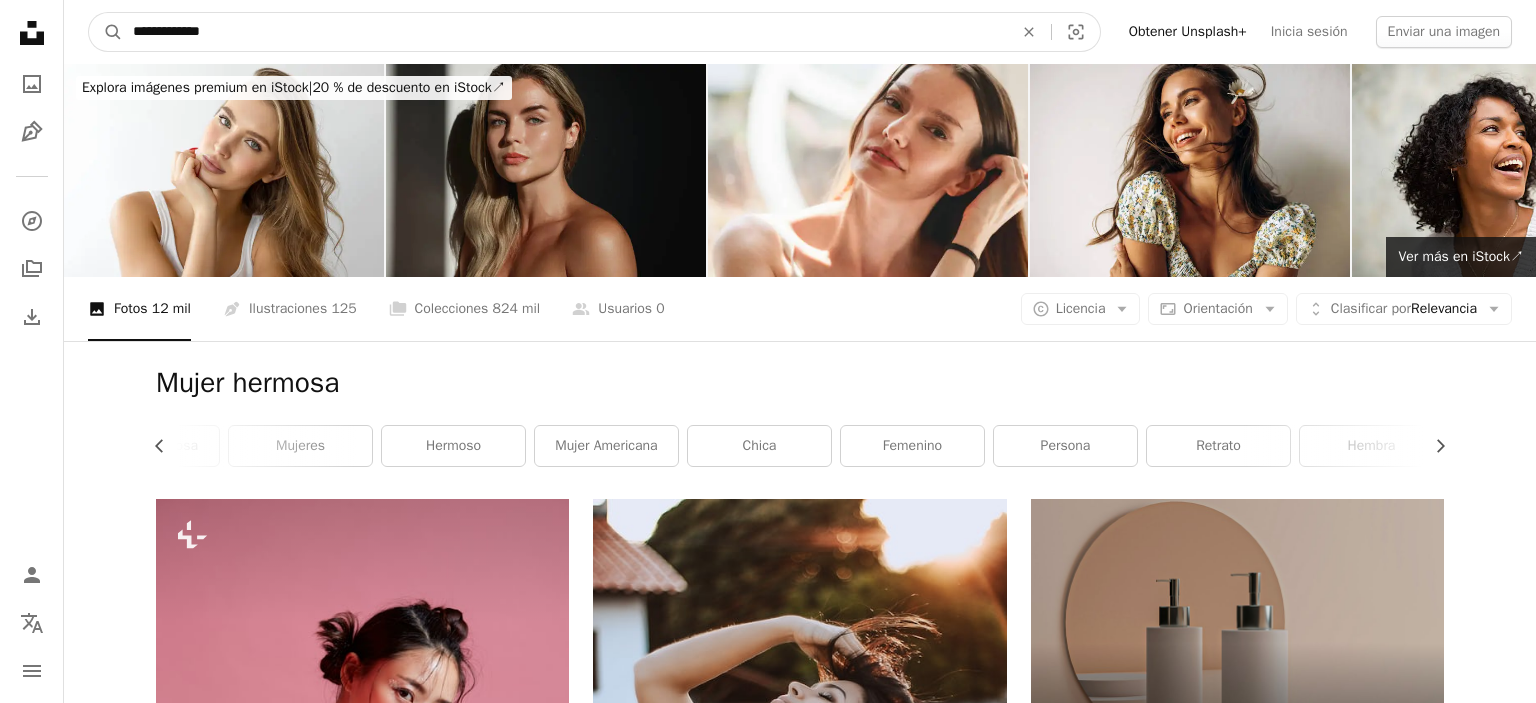 click on "A magnifying glass" at bounding box center [106, 32] 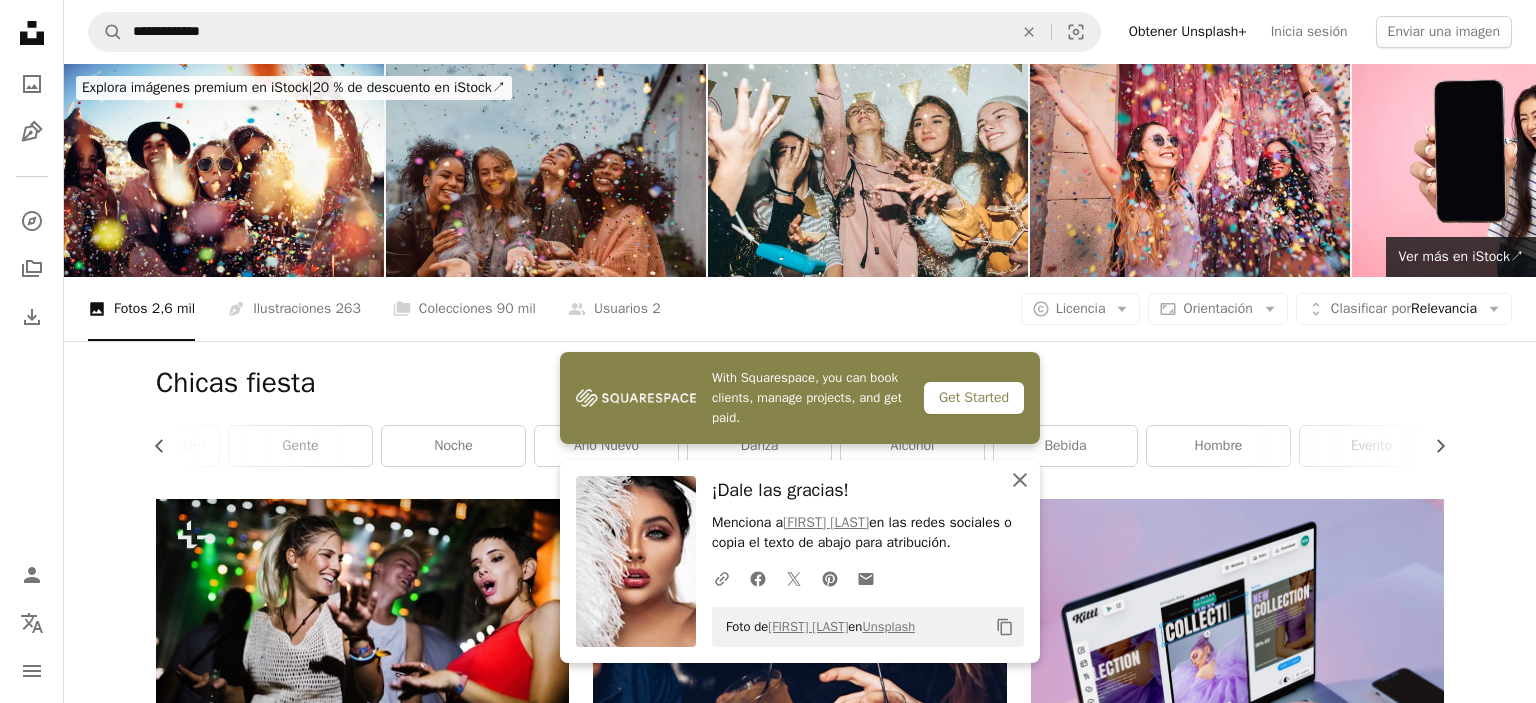 click on "An X shape" 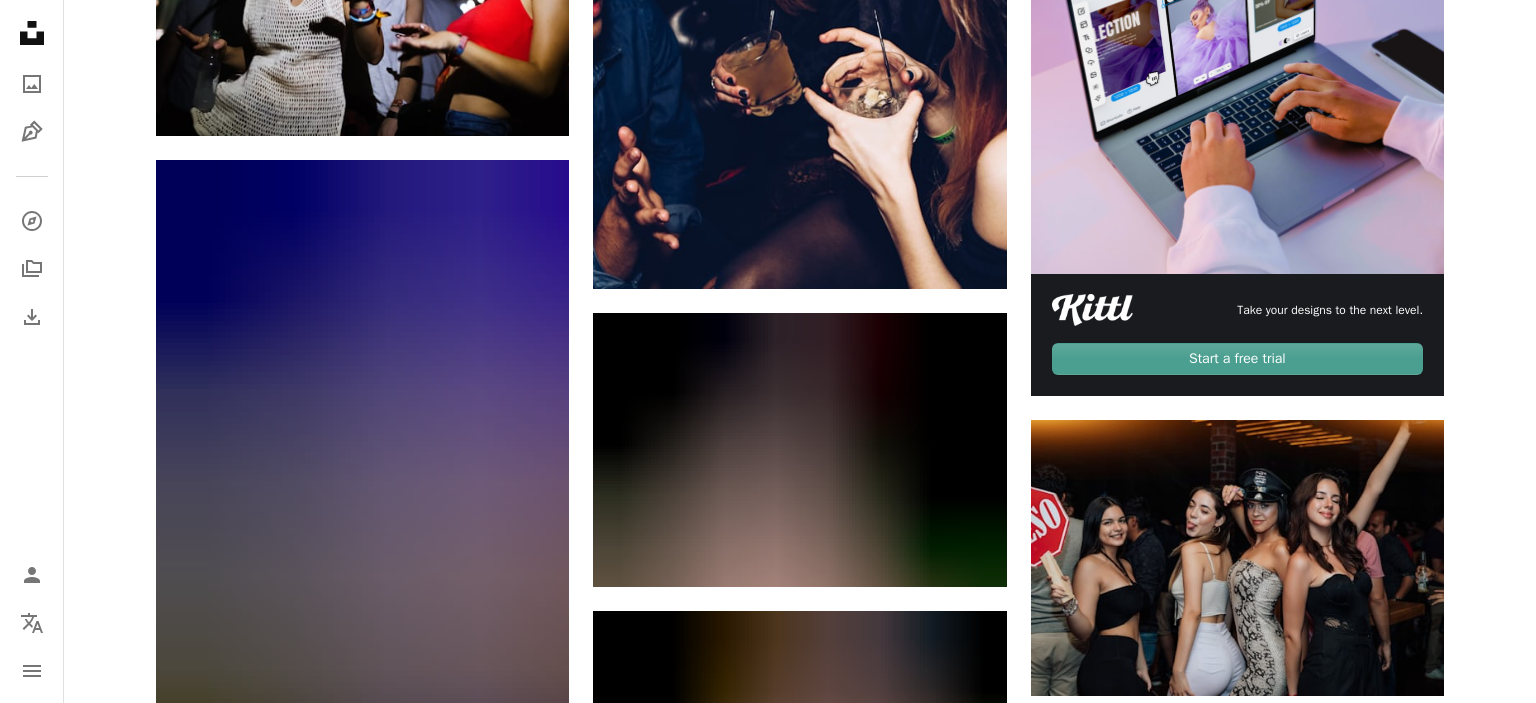scroll, scrollTop: 677, scrollLeft: 0, axis: vertical 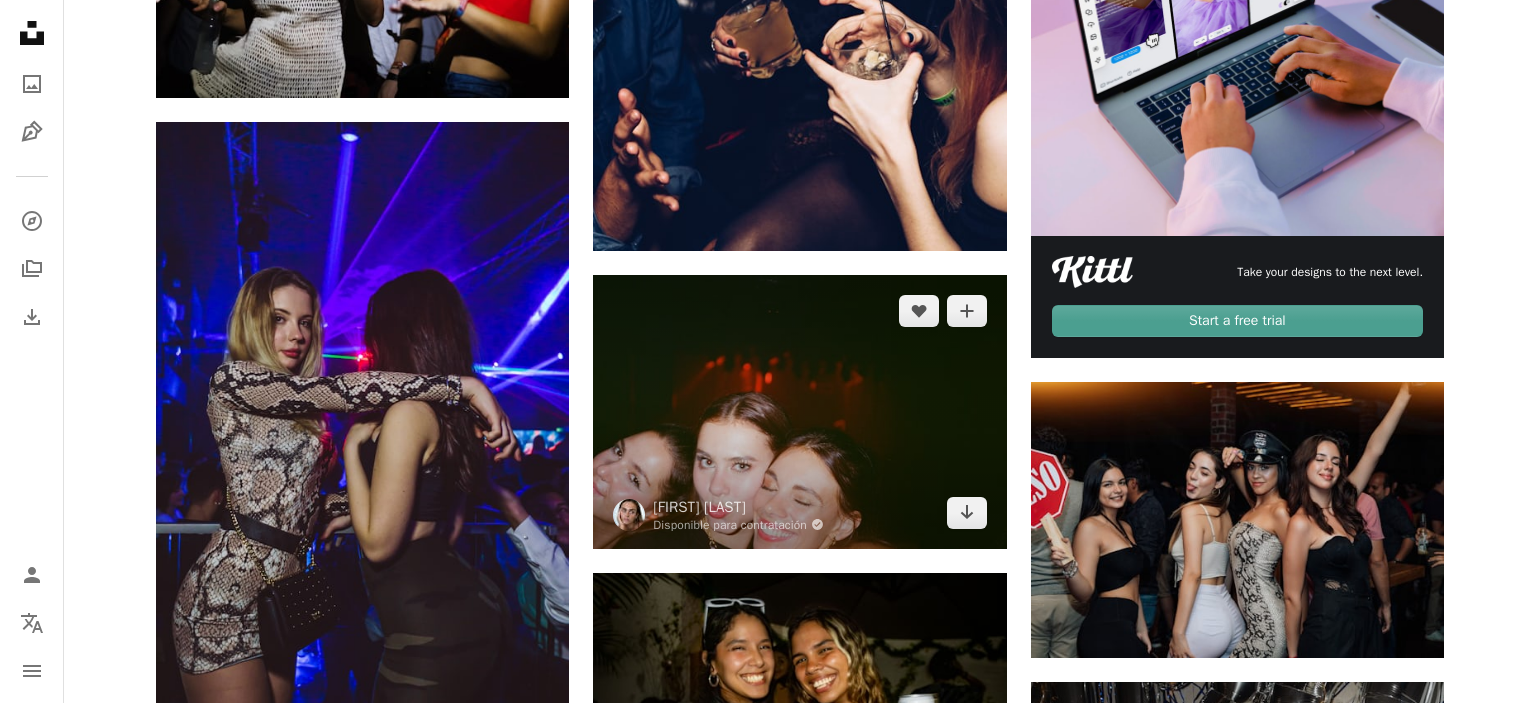 click at bounding box center (799, 412) 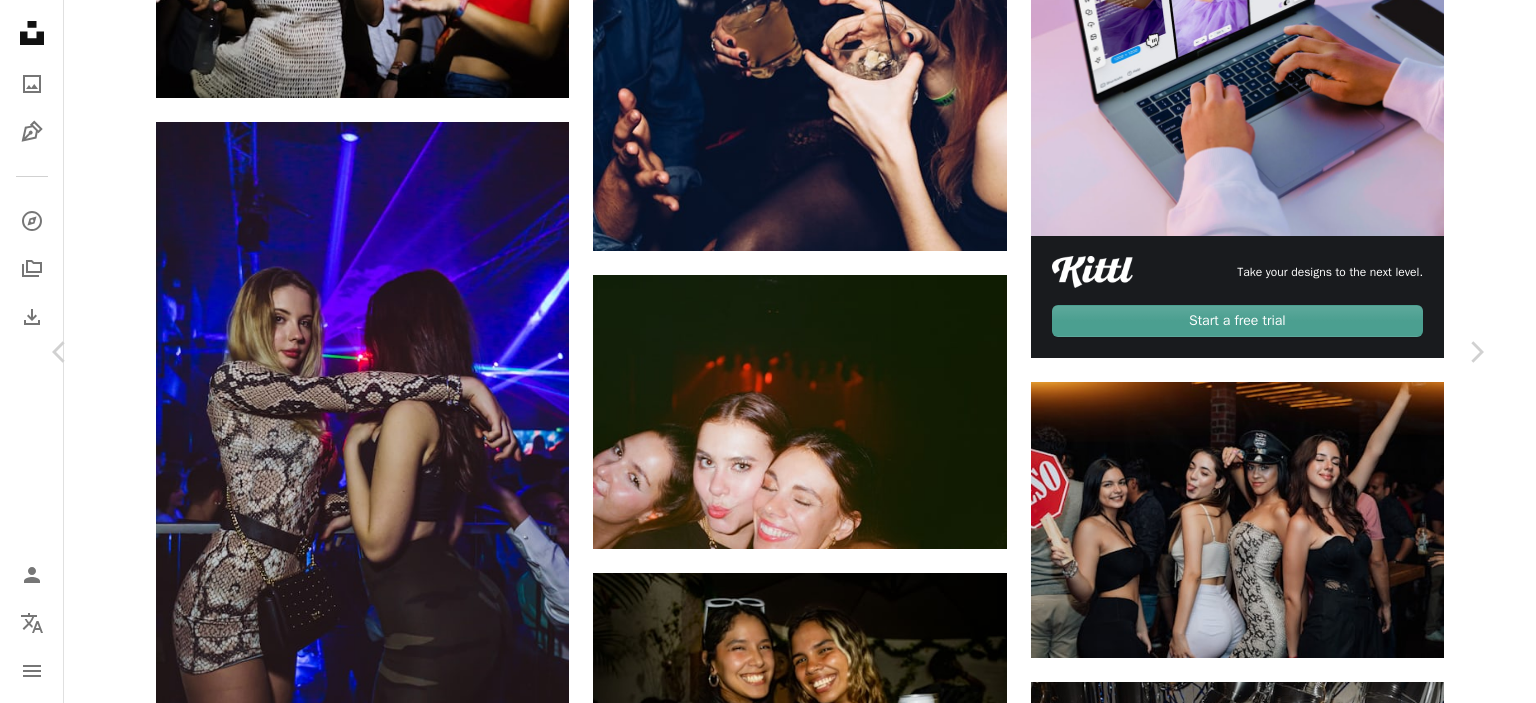 scroll, scrollTop: 0, scrollLeft: 0, axis: both 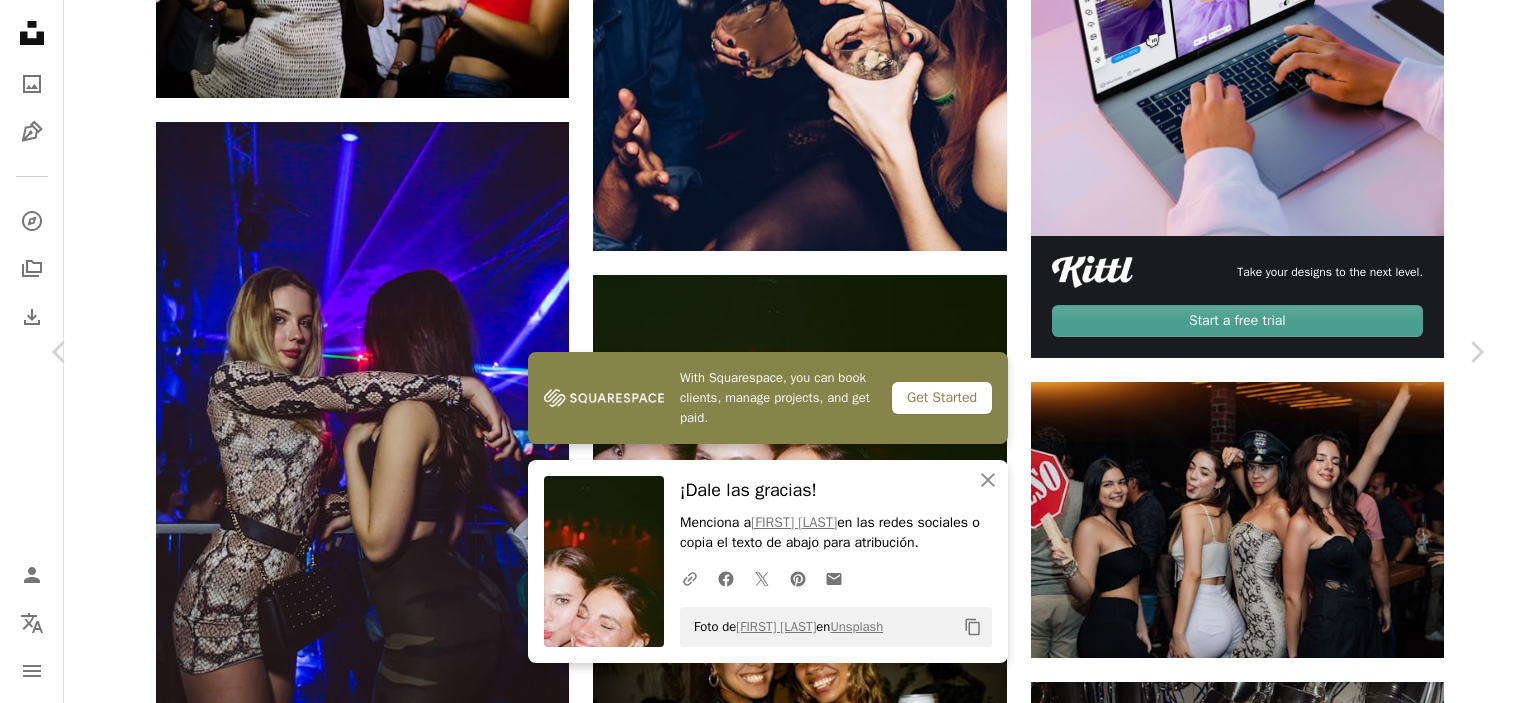 click on "An X shape Chevron left Chevron right With Squarespace, you can book clients, manage projects, and get paid. Get Started An X shape Cerrar ¡Dale las gracias! Menciona a  Emily Morter  en las redes sociales o copia el texto de abajo para atribución. A URL sharing icon (chains) Facebook icon X (formerly Twitter) icon Pinterest icon An envelope Foto de  Emily Morter  en  Unsplash
Copy content Emily Morter Disponible para contratación A checkmark inside of a circle A heart A plus sign Descargar gratis Chevron down Zoom in Visualizaciones 35.908 Descargas 347 A forward-right arrow Compartir Info icon Información More Actions Calendar outlined Publicado el  16 de febrero de 2024 Camera NORITSU KOKI, QSS-32_33 Safety Uso gratuito bajo la  Licencia Unsplash partido evento Chicas mujer retrato negro Humano gente foto cara boda hembra adulto fotografía feliz urbano sonreír iluminación Selfie novia Imágenes gratuitas Explora imágenes premium relacionadas en iStock  |  Ver más en iStock  ↗ A heart A F" at bounding box center [768, 4410] 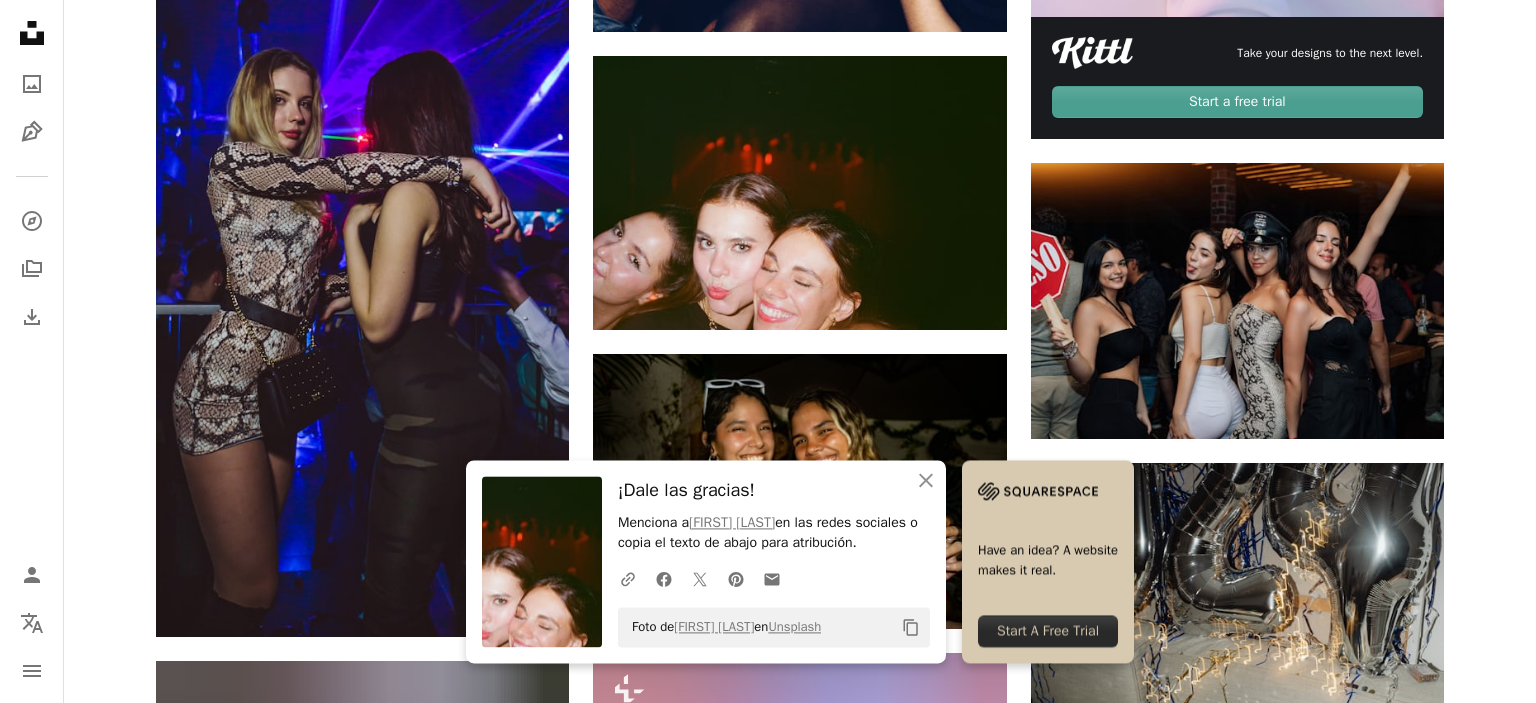 scroll, scrollTop: 913, scrollLeft: 0, axis: vertical 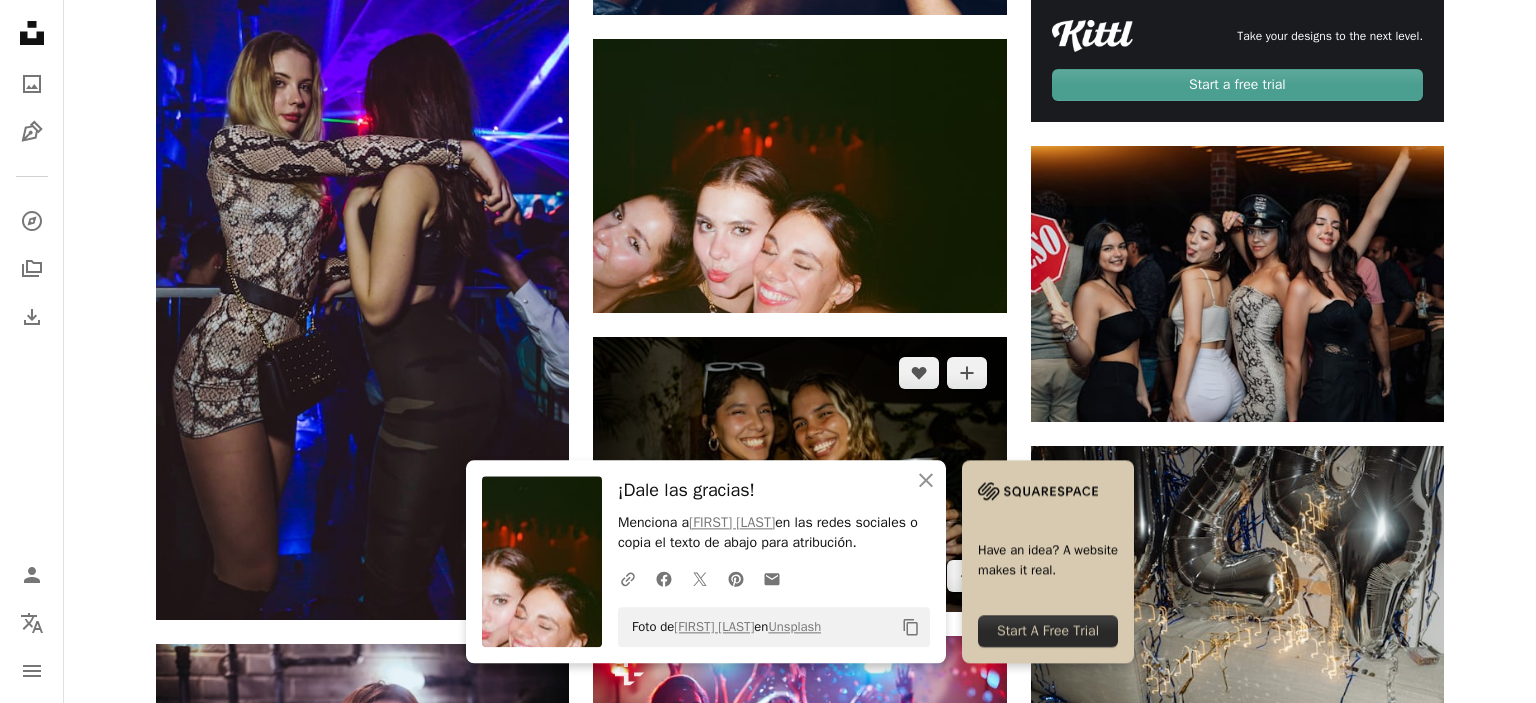 click at bounding box center [799, 474] 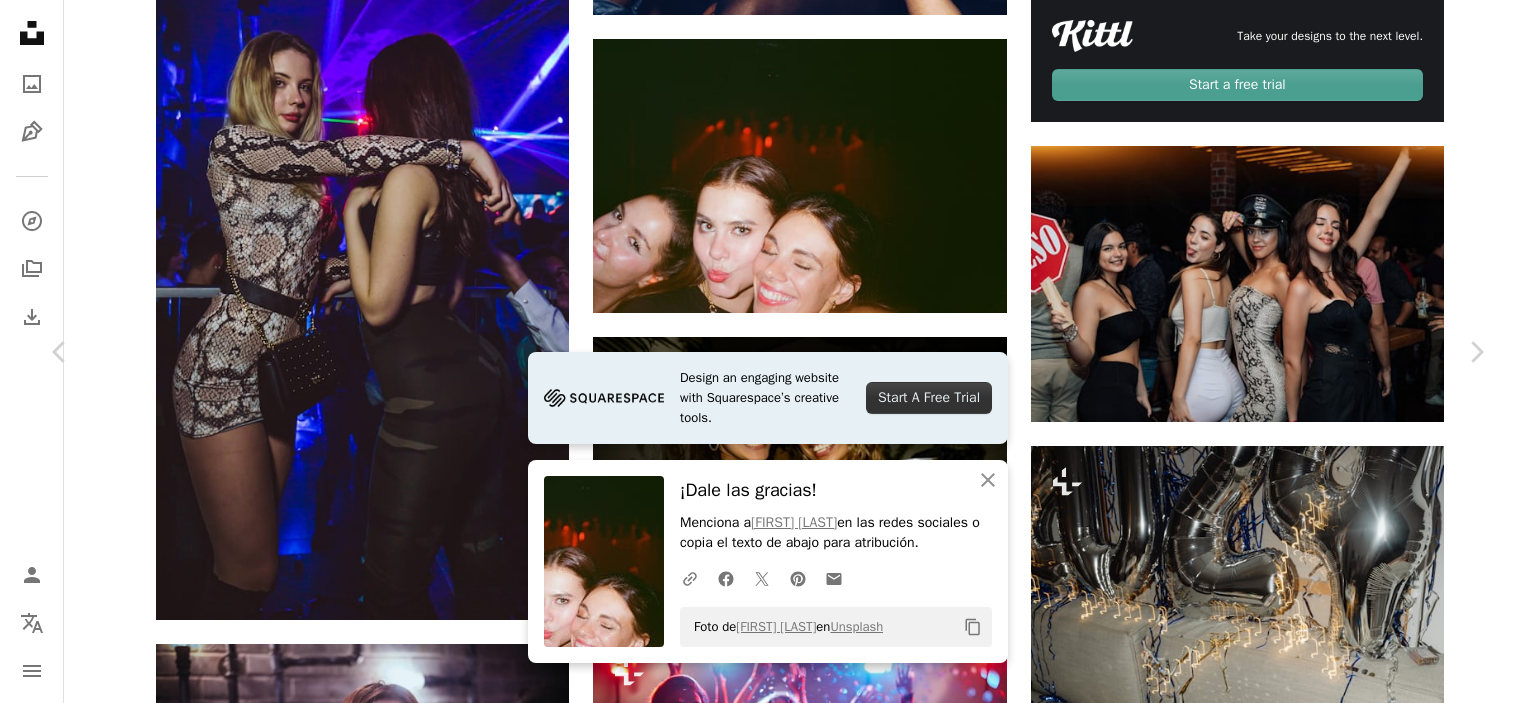 scroll, scrollTop: 3390, scrollLeft: 0, axis: vertical 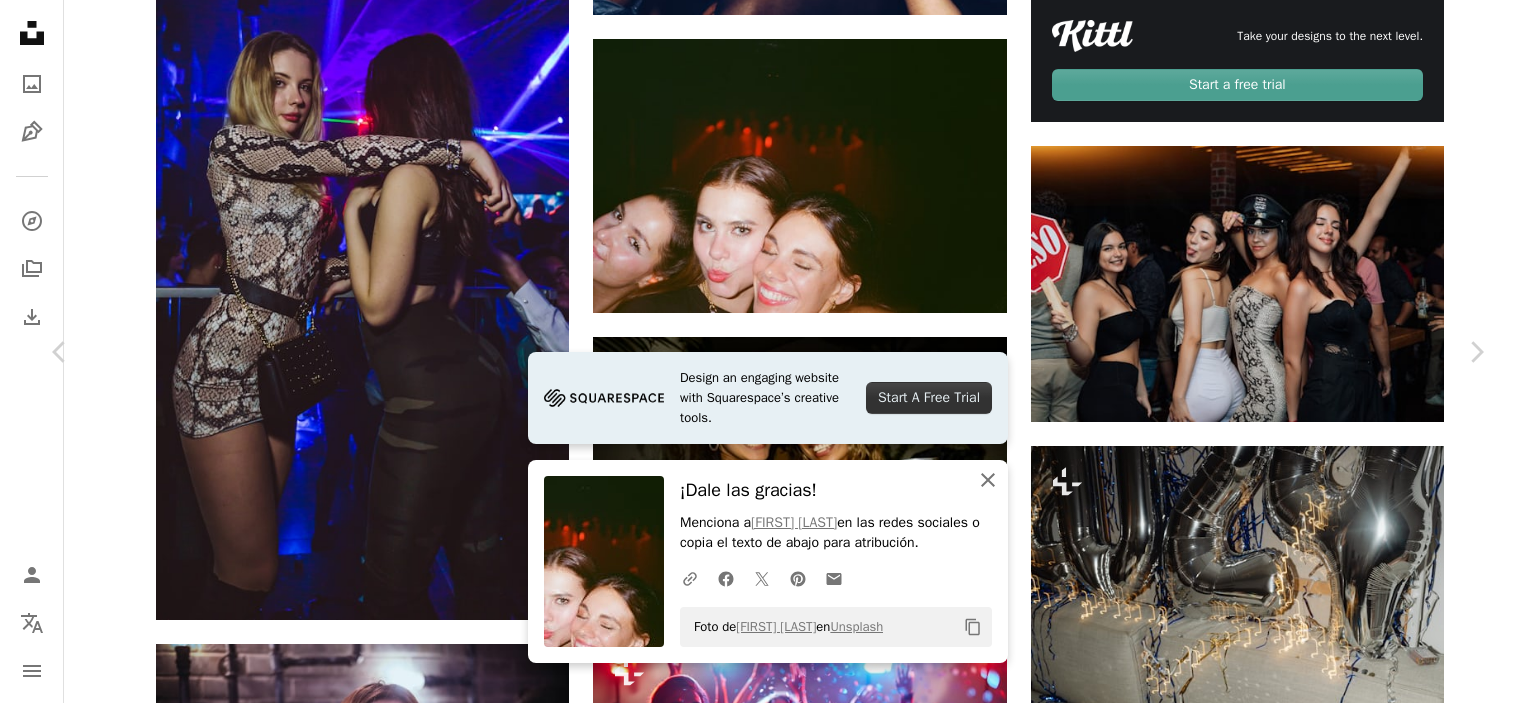 click 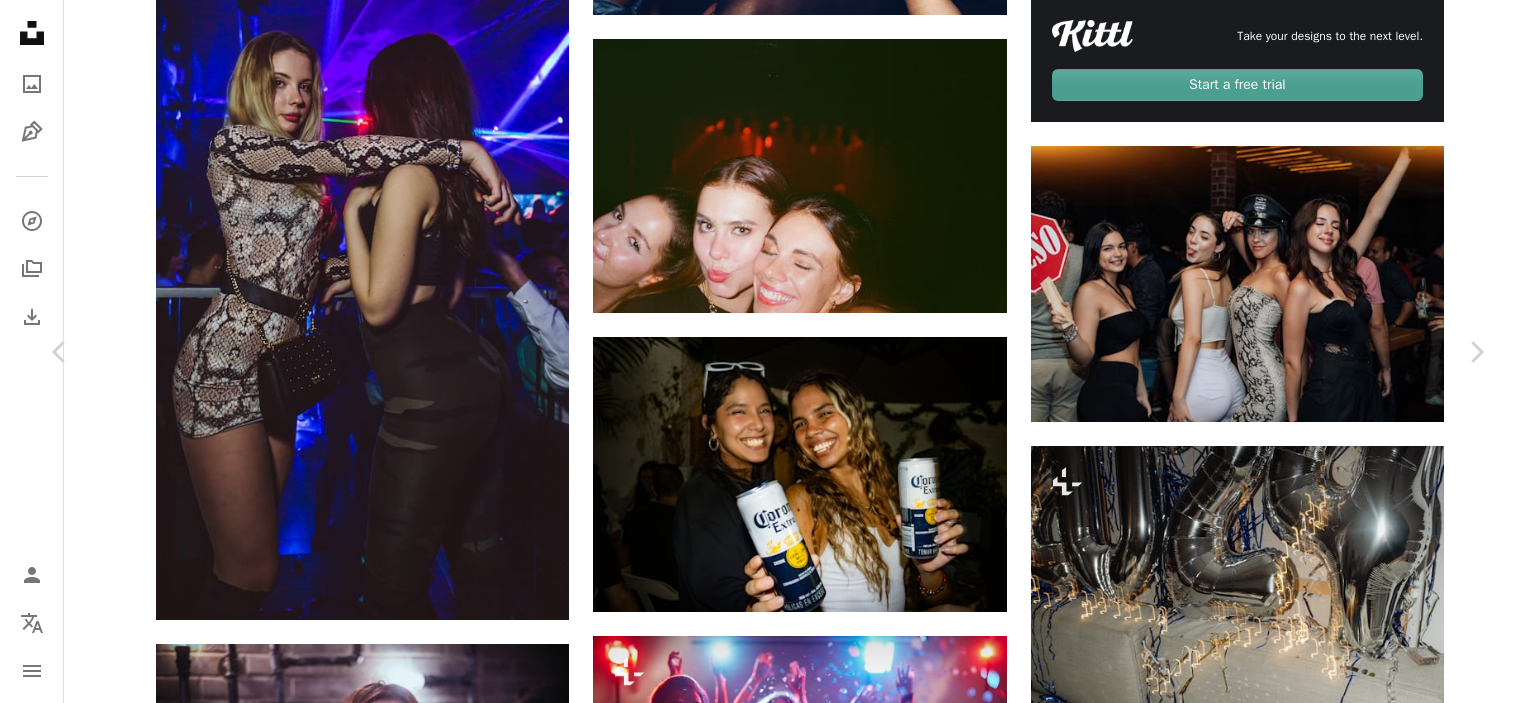 click on "An X shape Chevron left Chevron right JESUS ECA Disponible para contratación A checkmark inside of a circle A heart A plus sign Descargar gratis Chevron down Zoom in Visualizaciones 470 Descargas 4 A forward-right arrow Compartir Info icon Información More Actions Calendar outlined Publicado  hace 2 días Camera SONY, ILME-FX30 Safety Uso gratuito bajo la  Licencia Unsplash gente Noche partido feliz club nocturno vip discoteca mujer retrato Humano foto cara hembra adulto fotografía urbano iluminación cerveza beber alcohol Fondos de pantalla HD Explora imágenes premium relacionadas en iStock  |  Ahorra un 20 % con el código UNSPLASH20 Ver más en iStock  ↗ Imágenes relacionadas A heart A plus sign Himanshu Choudhary Disponible para contratación A checkmark inside of a circle Arrow pointing down A heart A plus sign Himanshu Choudhary Disponible para contratación A checkmark inside of a circle Arrow pointing down Plus sign for Unsplash+ A heart A plus sign Kateryna Hliznitsova Para  Unsplash+ A lock" at bounding box center (768, 7278) 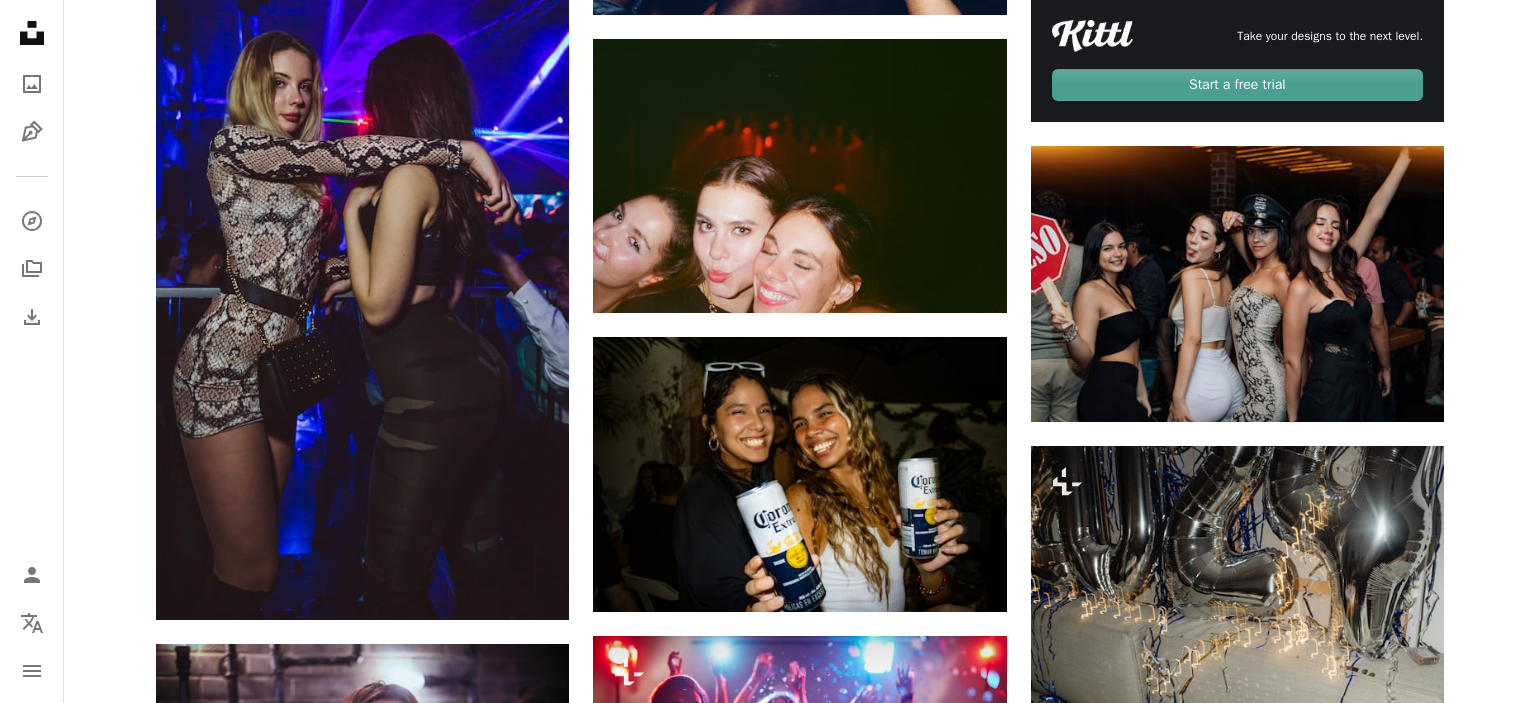 scroll, scrollTop: 913, scrollLeft: 0, axis: vertical 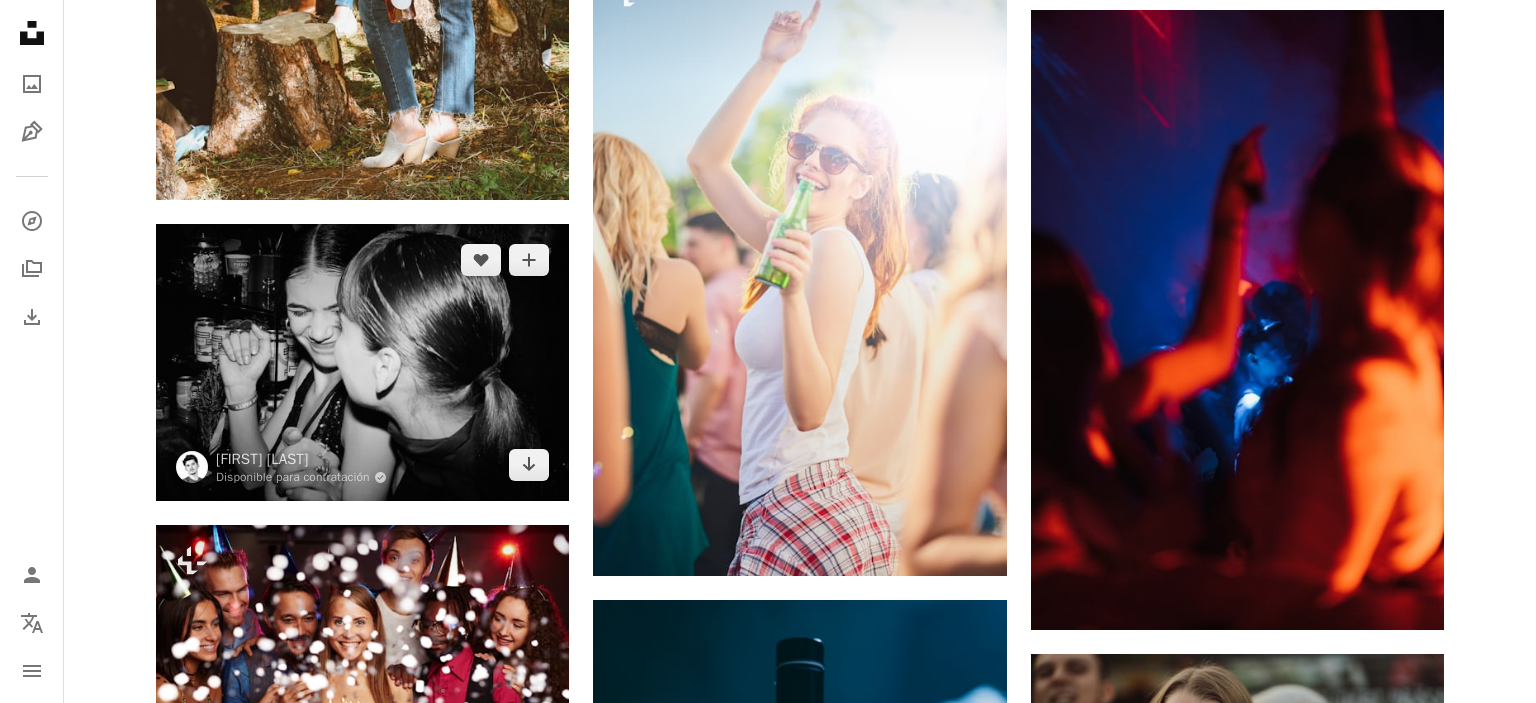 click at bounding box center (362, 362) 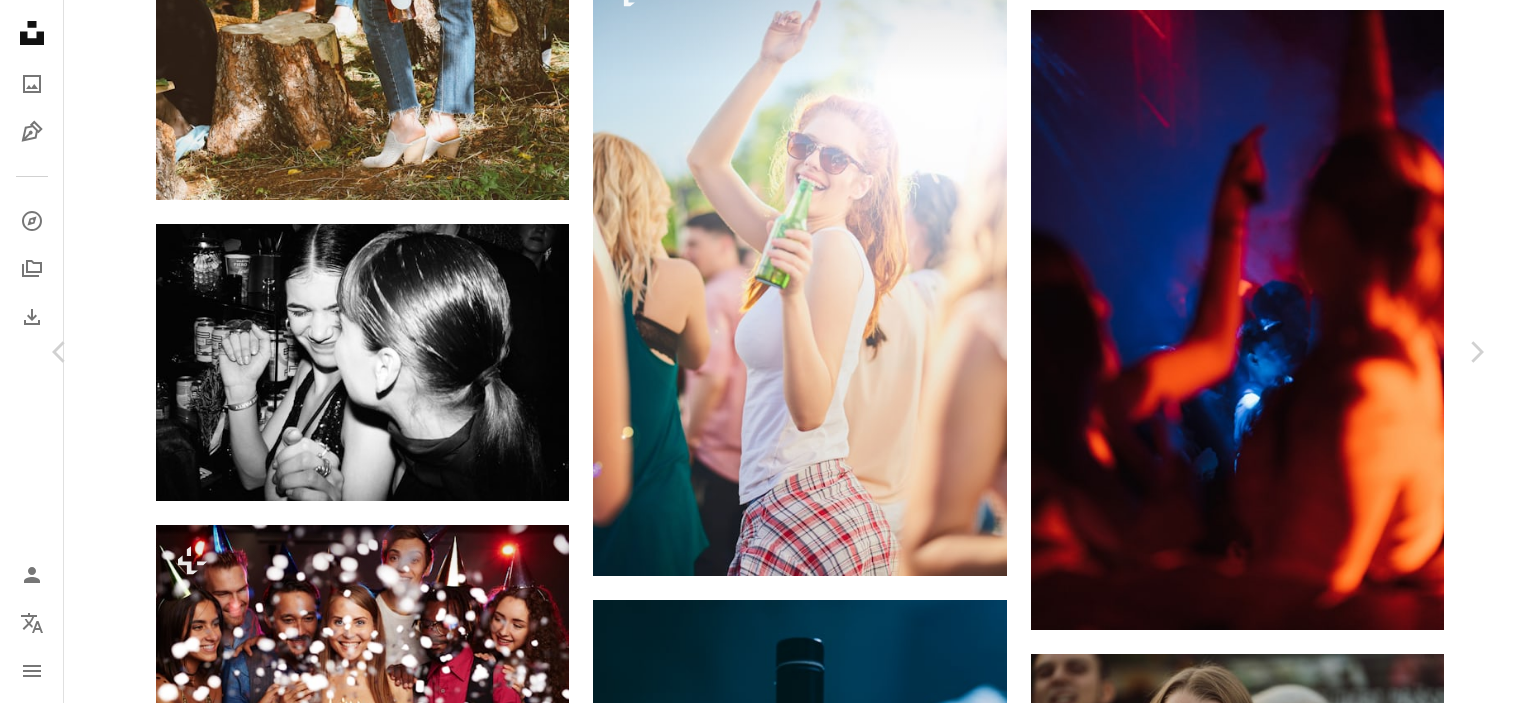 scroll, scrollTop: 663, scrollLeft: 0, axis: vertical 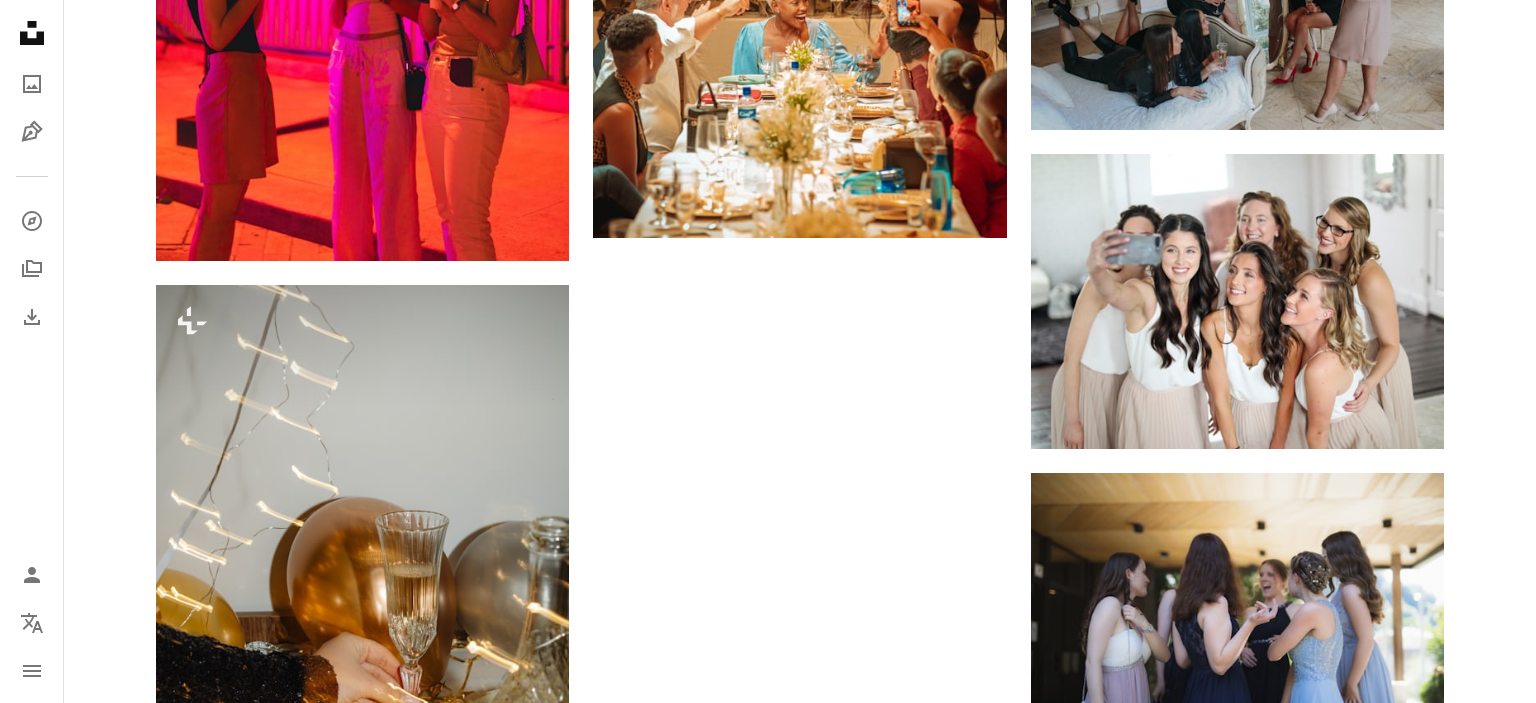 click at bounding box center (1237, 1082) 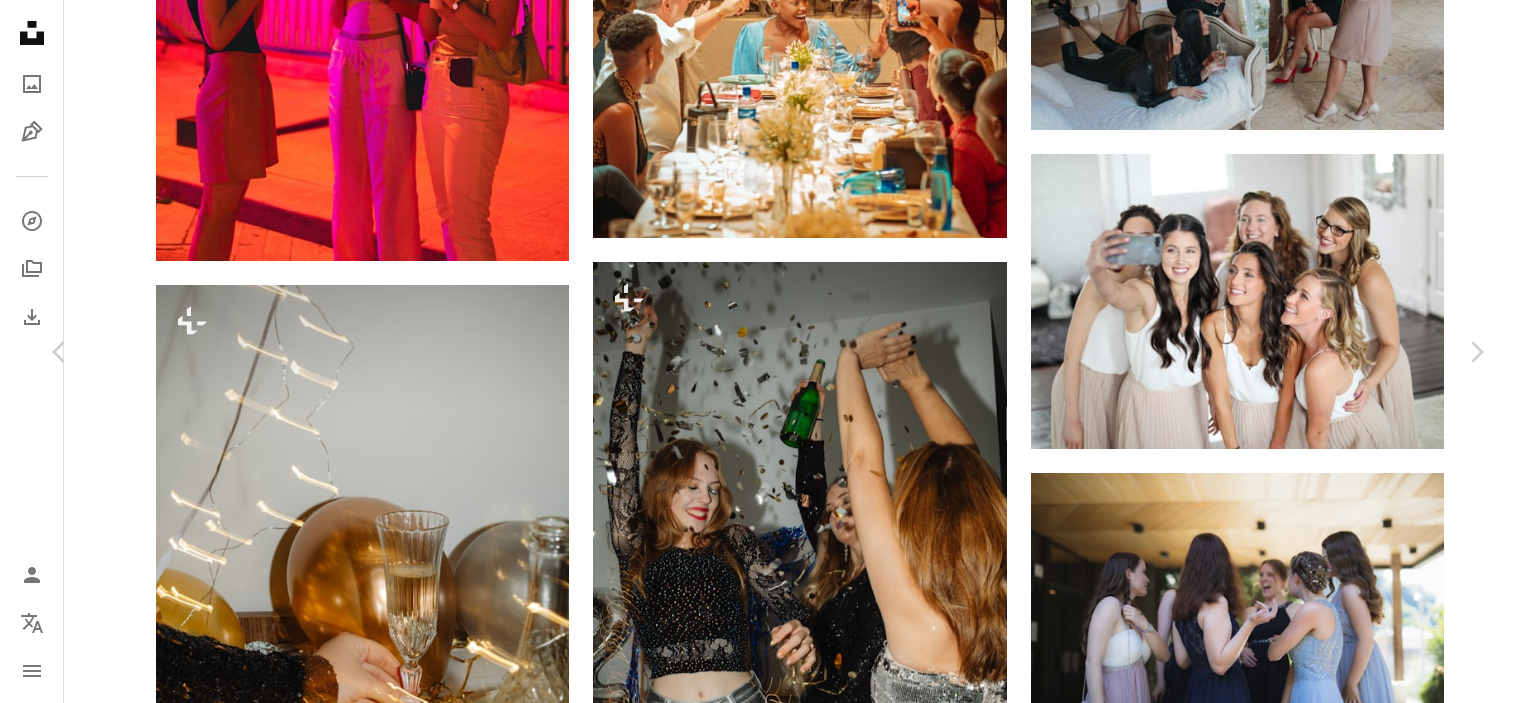 scroll, scrollTop: 0, scrollLeft: 0, axis: both 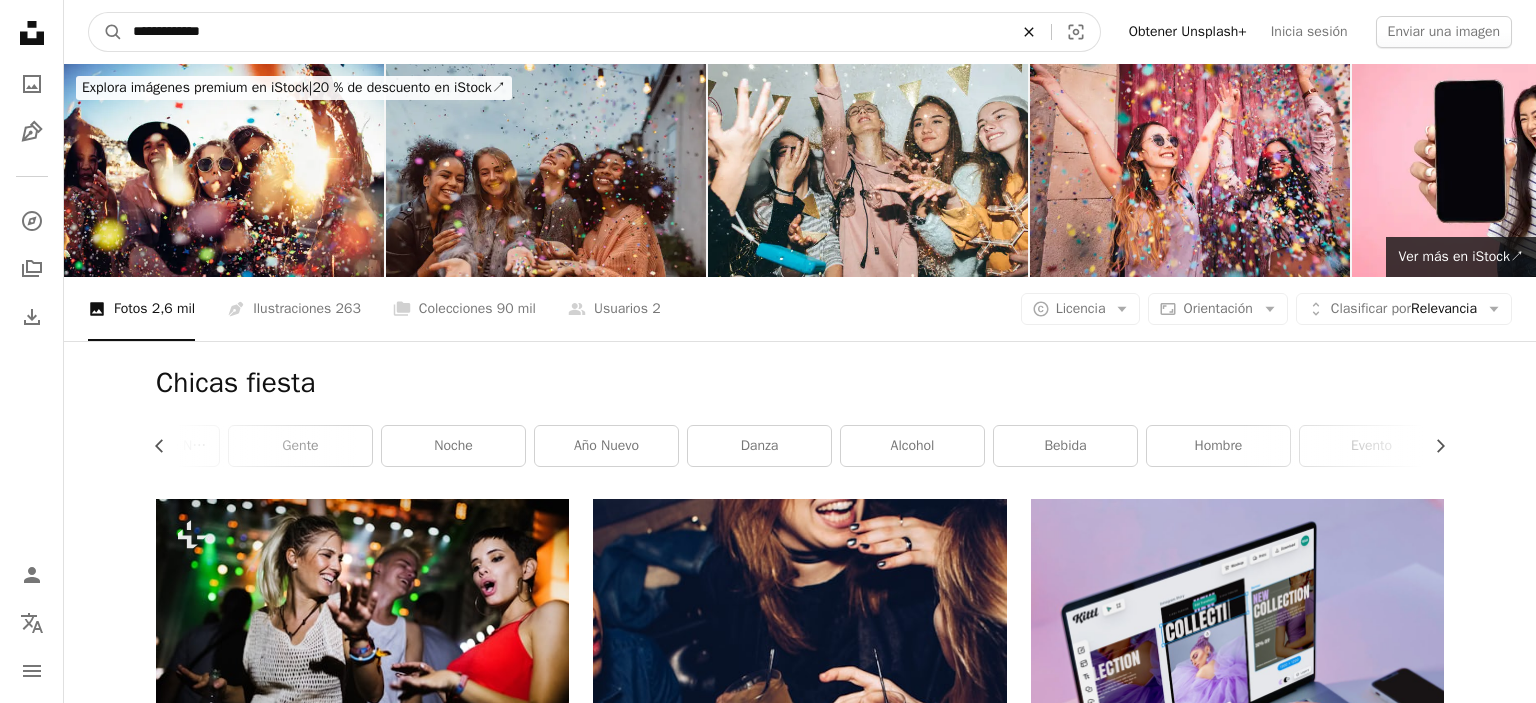 click on "An X shape" 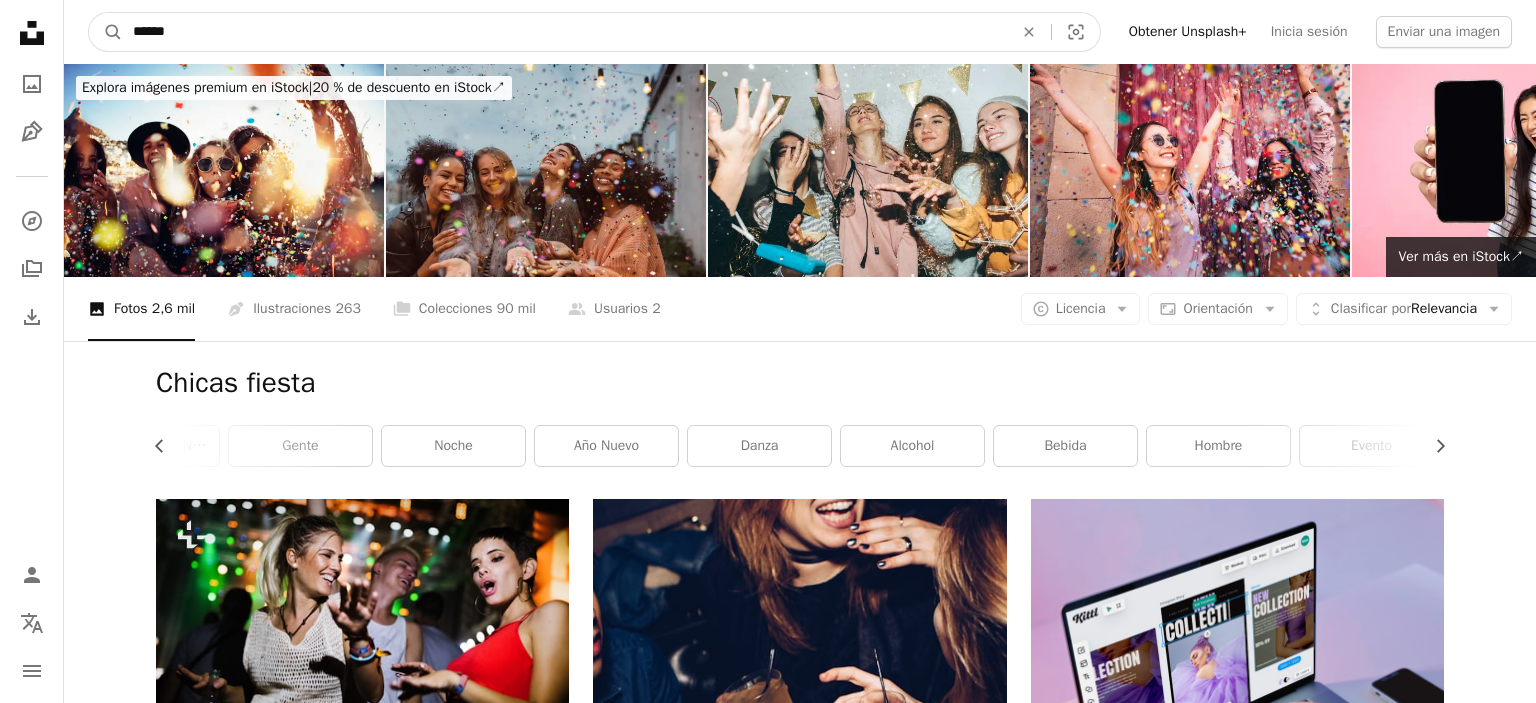 type on "*******" 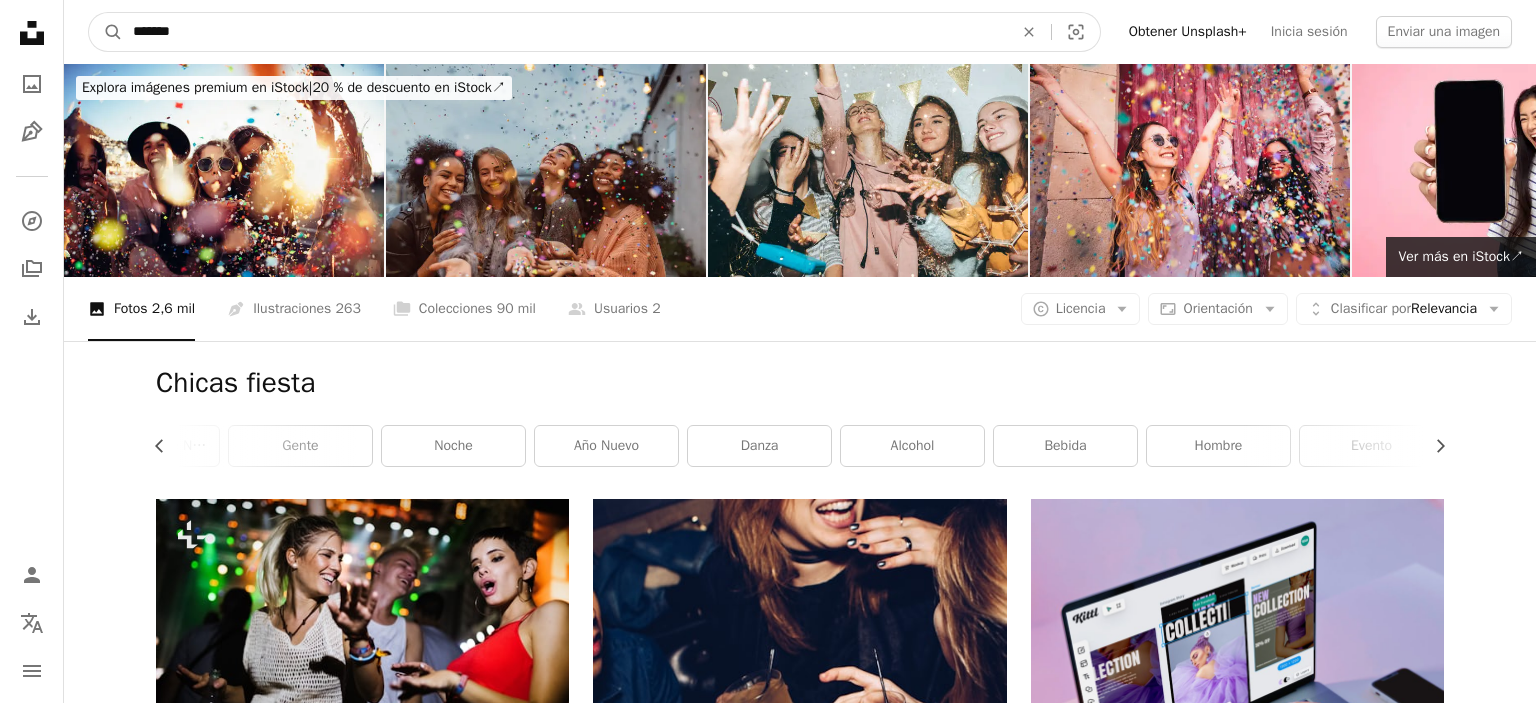 click on "A magnifying glass" at bounding box center (106, 32) 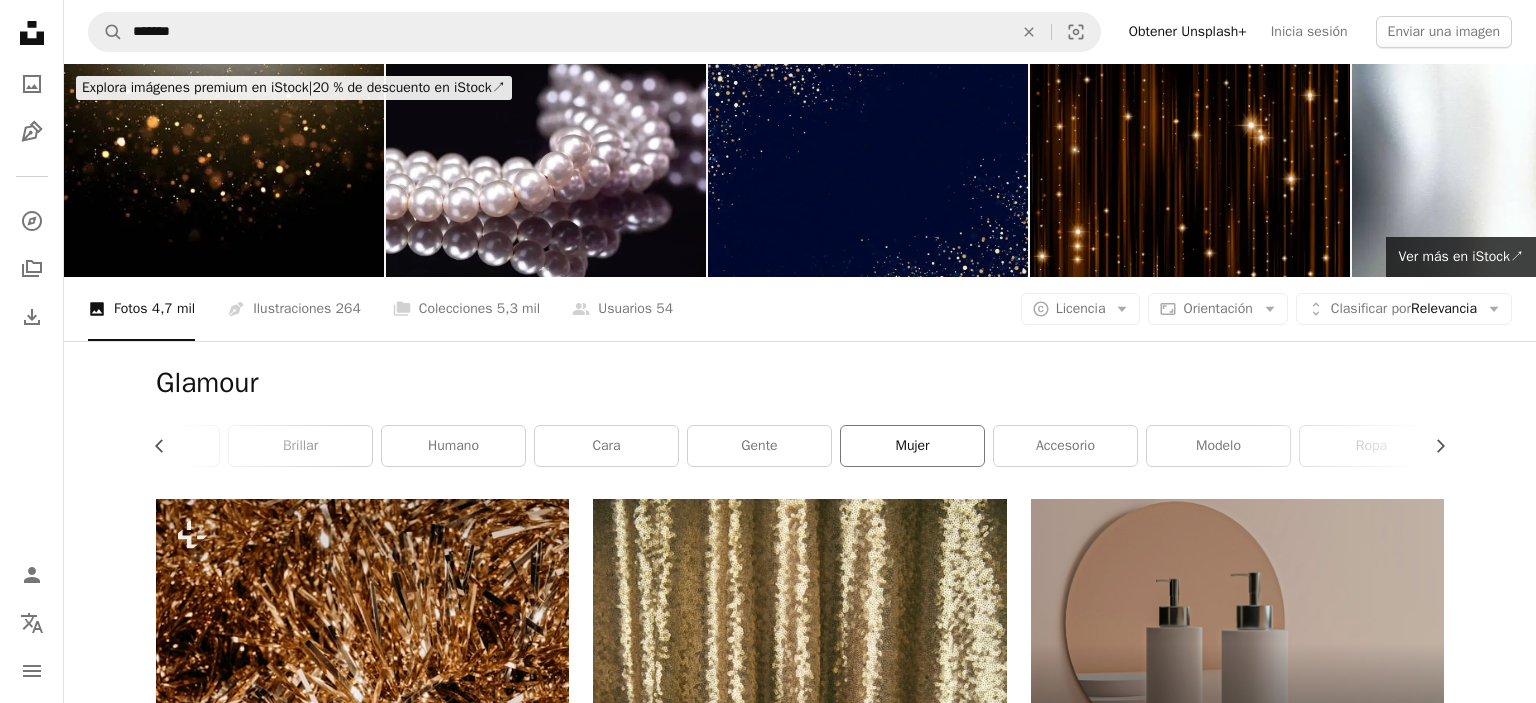 click on "mujer" at bounding box center (912, 446) 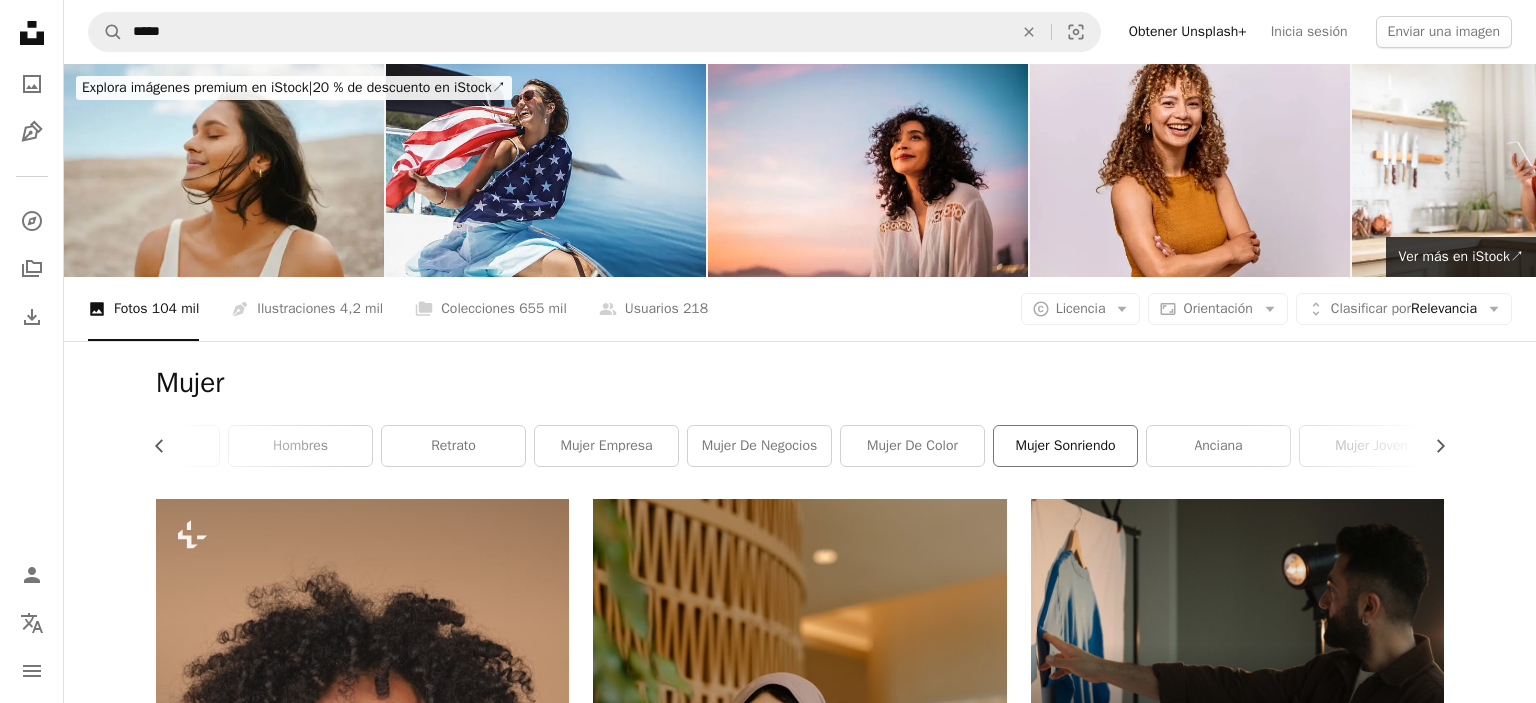click on "Mujer sonriendo" at bounding box center (1065, 446) 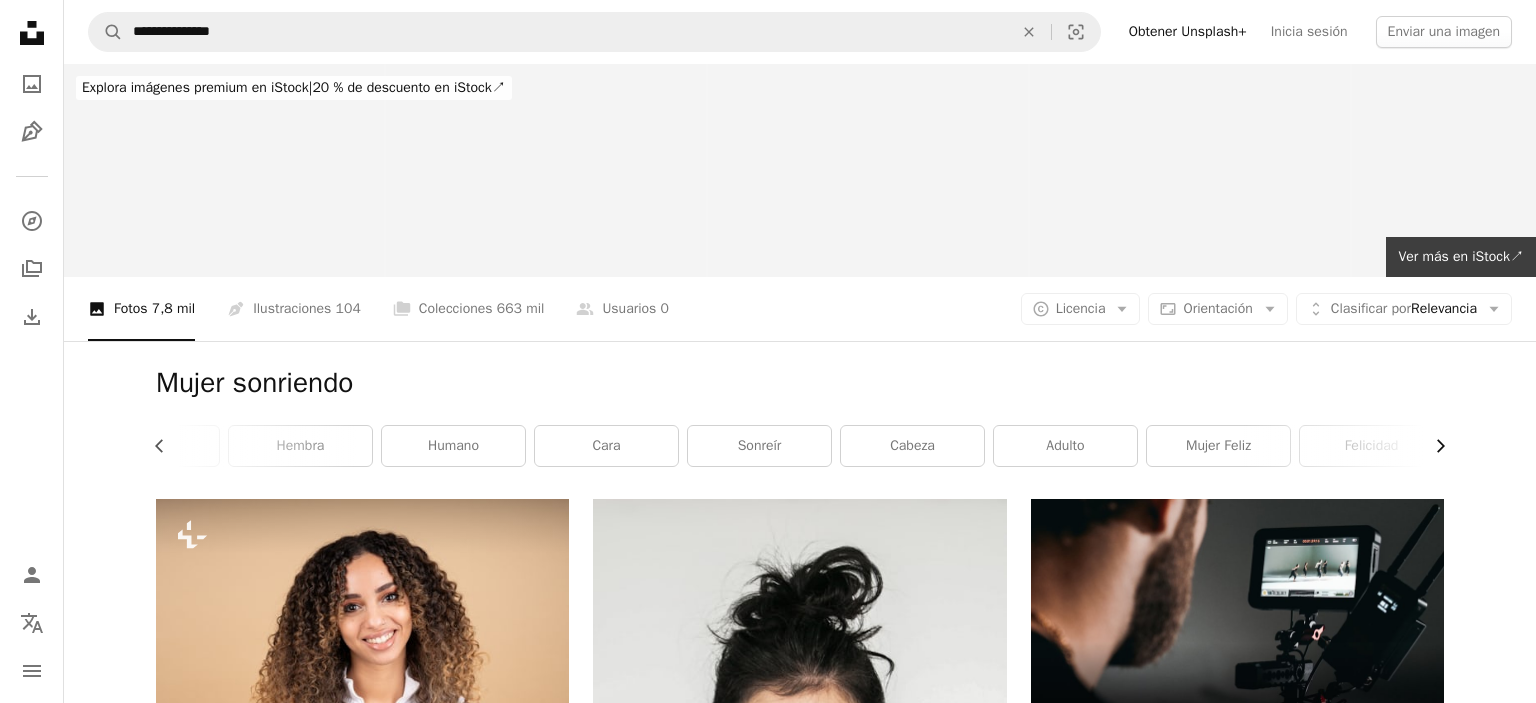 click on "Chevron right" 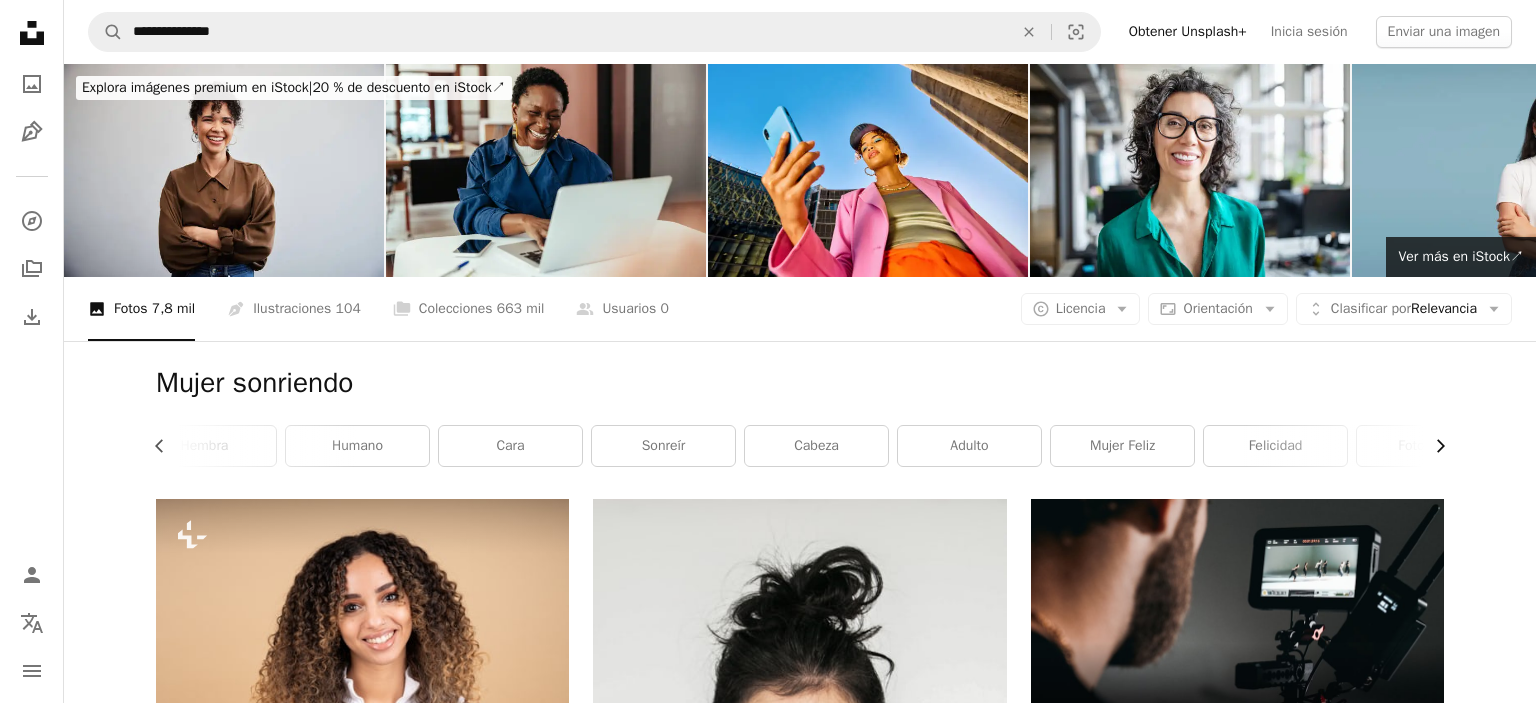 click on "Chevron right" 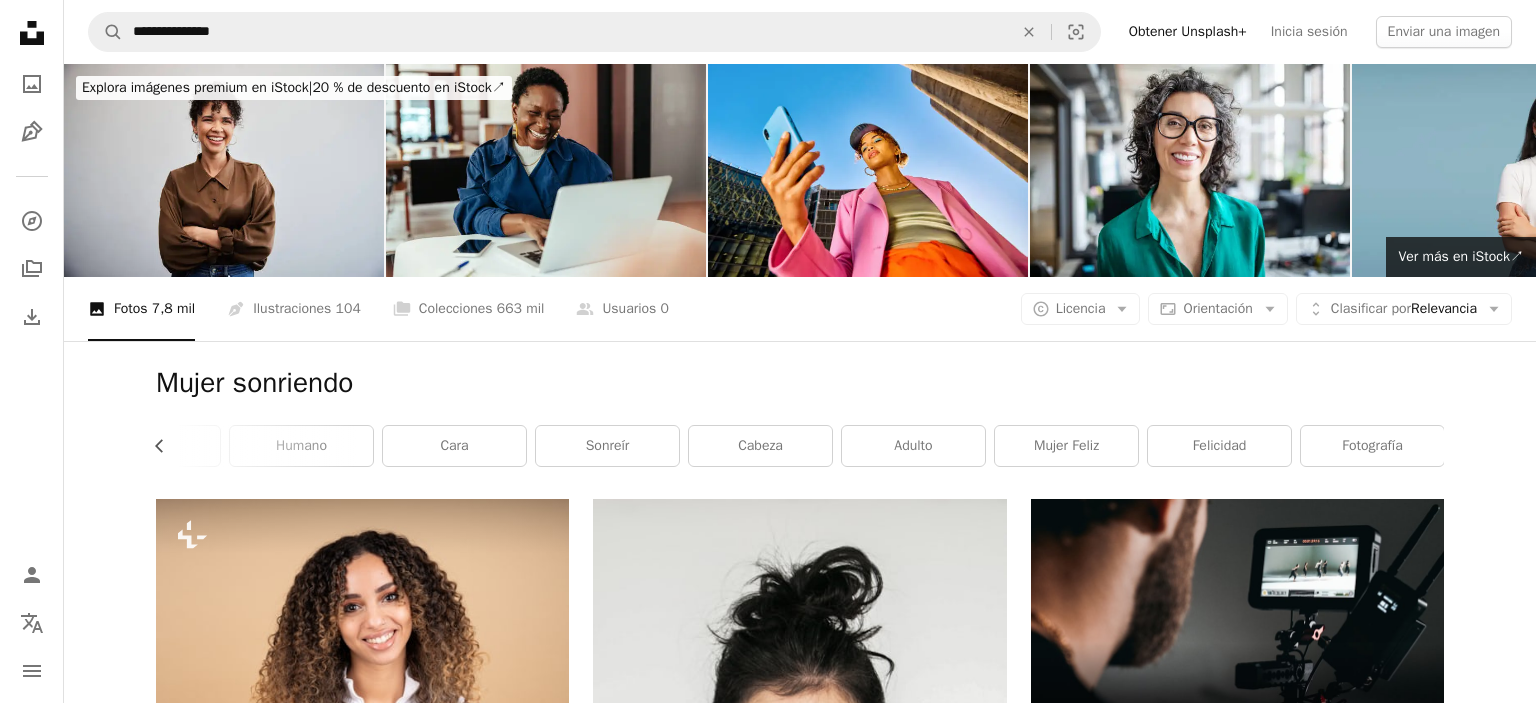 scroll, scrollTop: 0, scrollLeft: 540, axis: horizontal 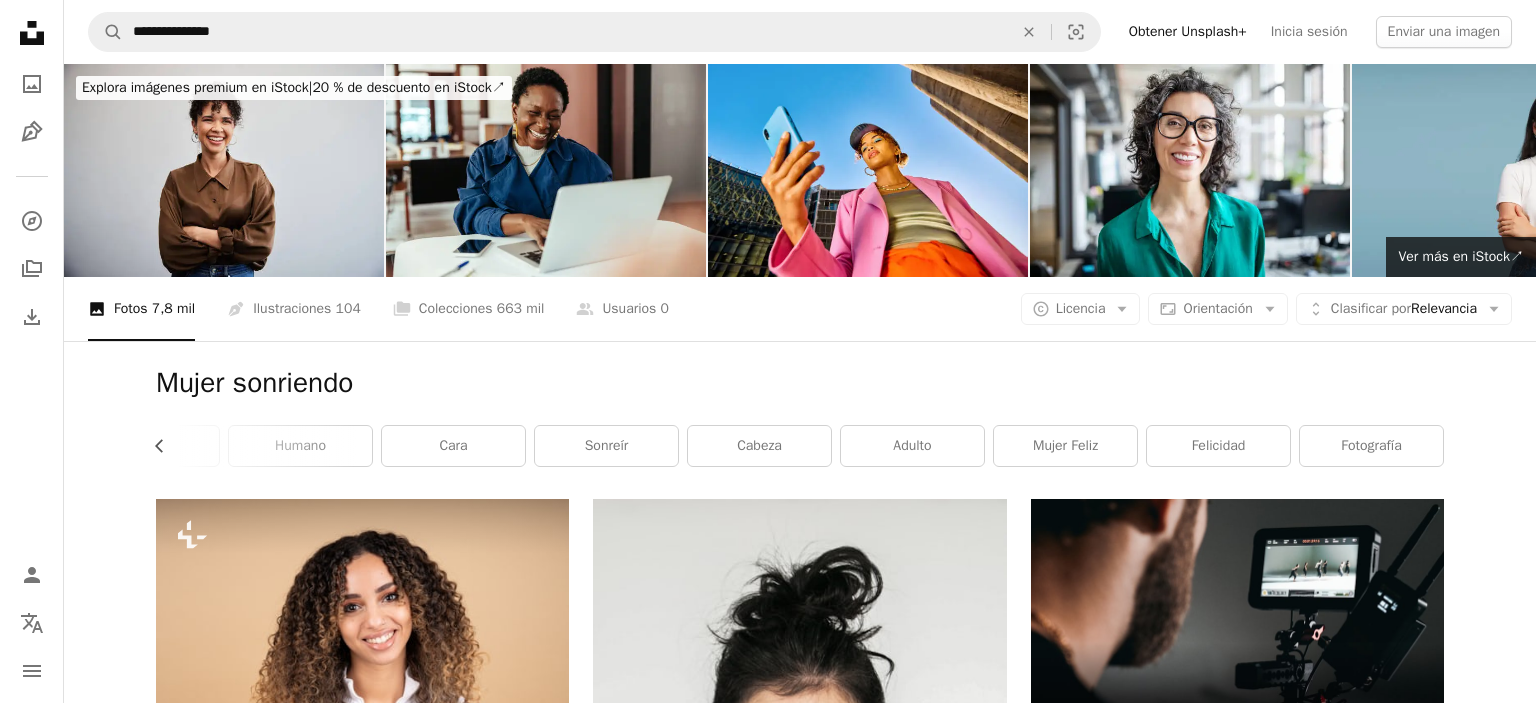 click on "Mujer sonriendo Chevron left persona mujer feliz hembra Humano cara sonreír cabeza adulto Mujer feliz felicidad fotografía" at bounding box center (800, 420) 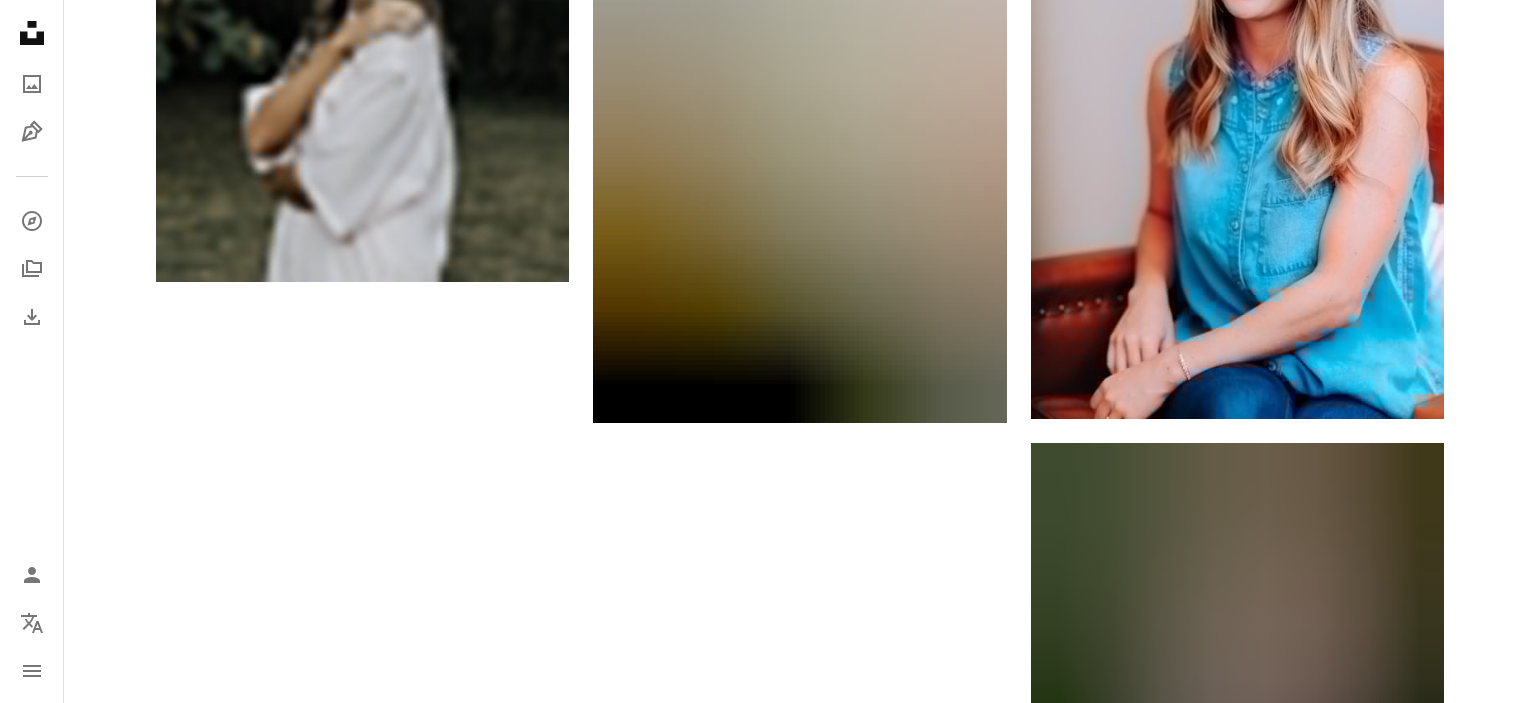 scroll, scrollTop: 4043, scrollLeft: 0, axis: vertical 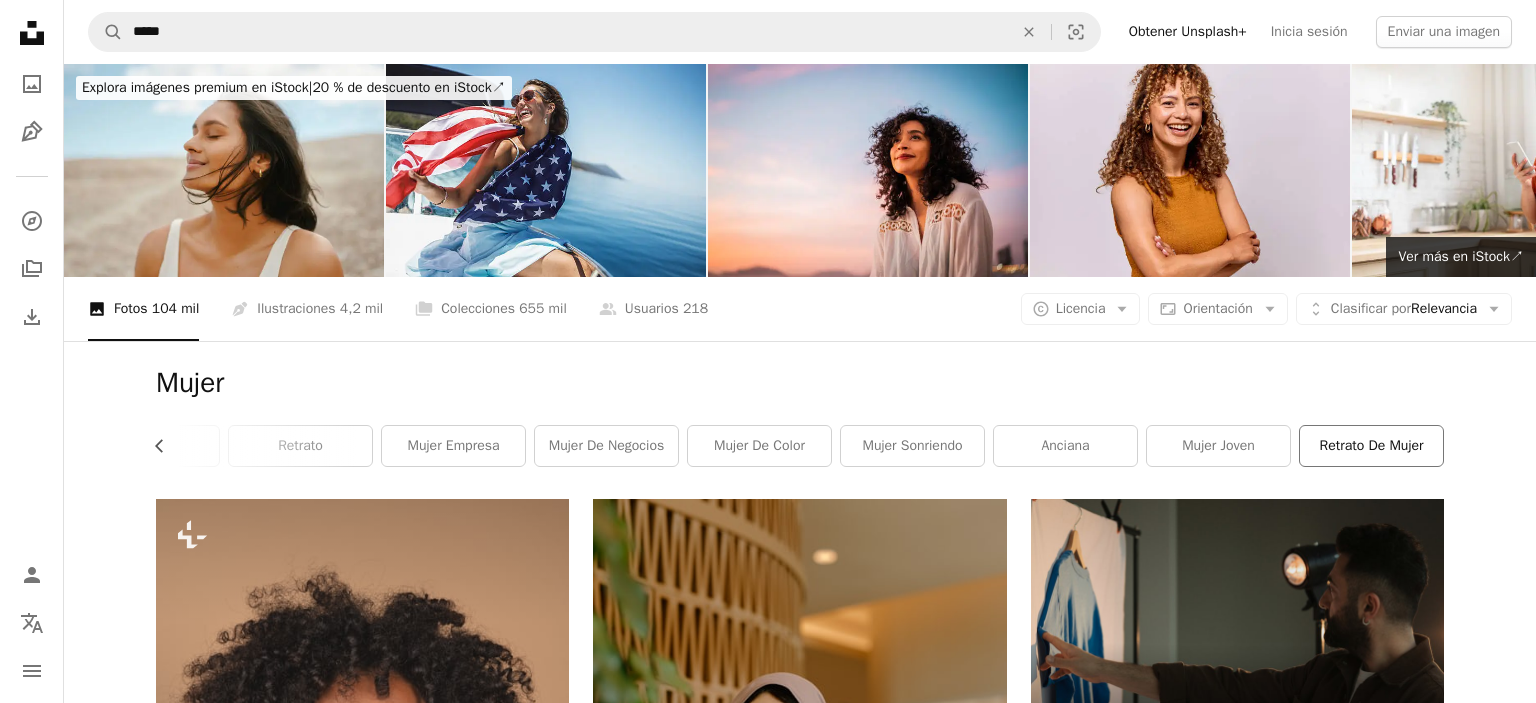 click on "Retrato de mujer" at bounding box center (1371, 446) 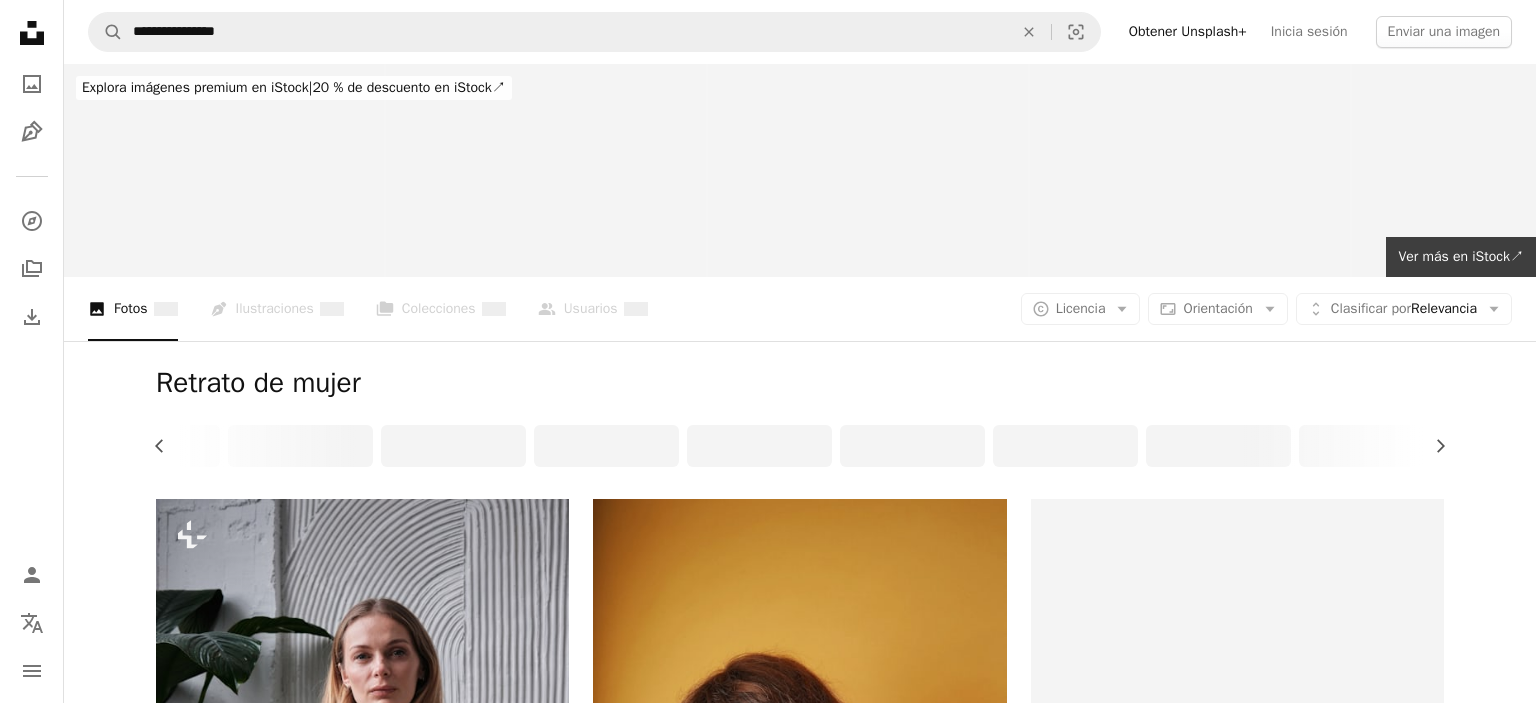 scroll, scrollTop: 0, scrollLeft: 387, axis: horizontal 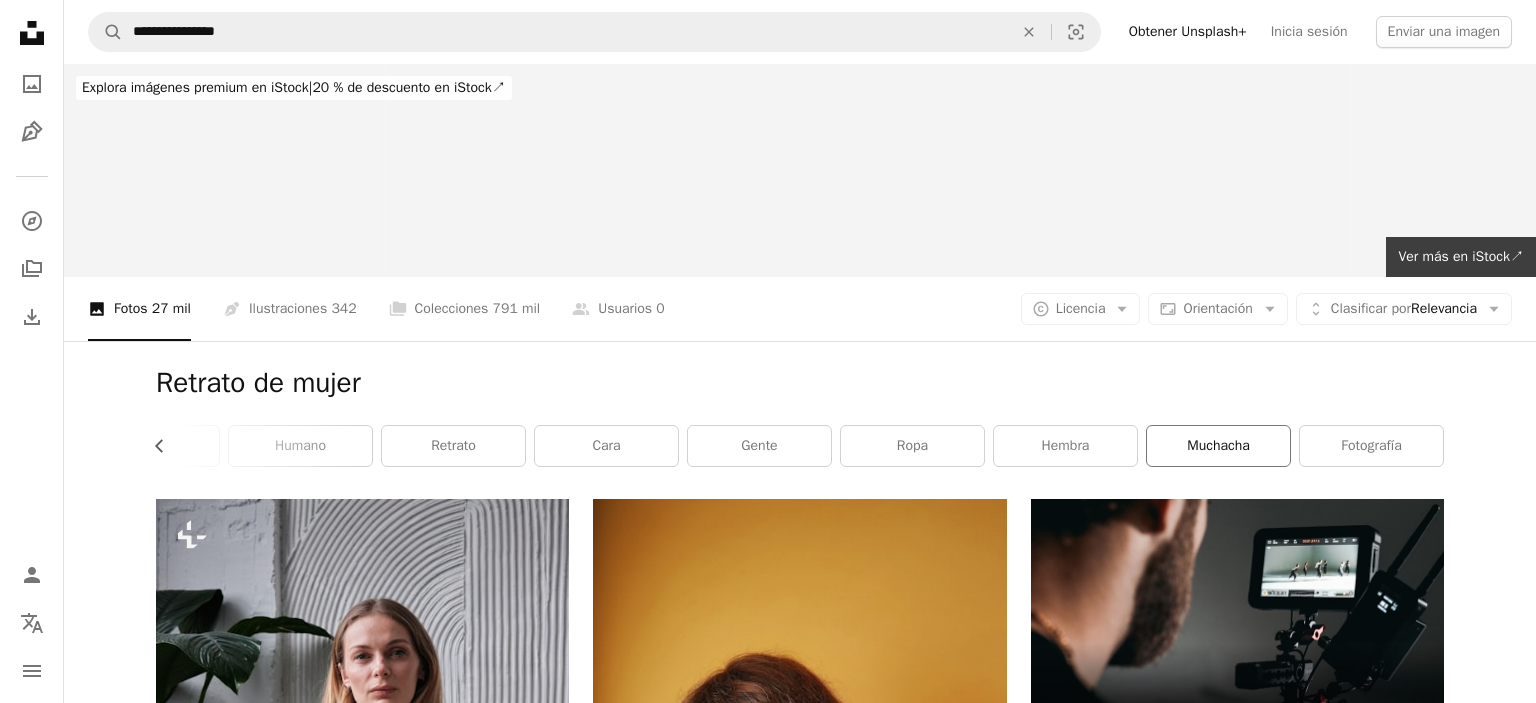 click on "muchacha" at bounding box center [1218, 446] 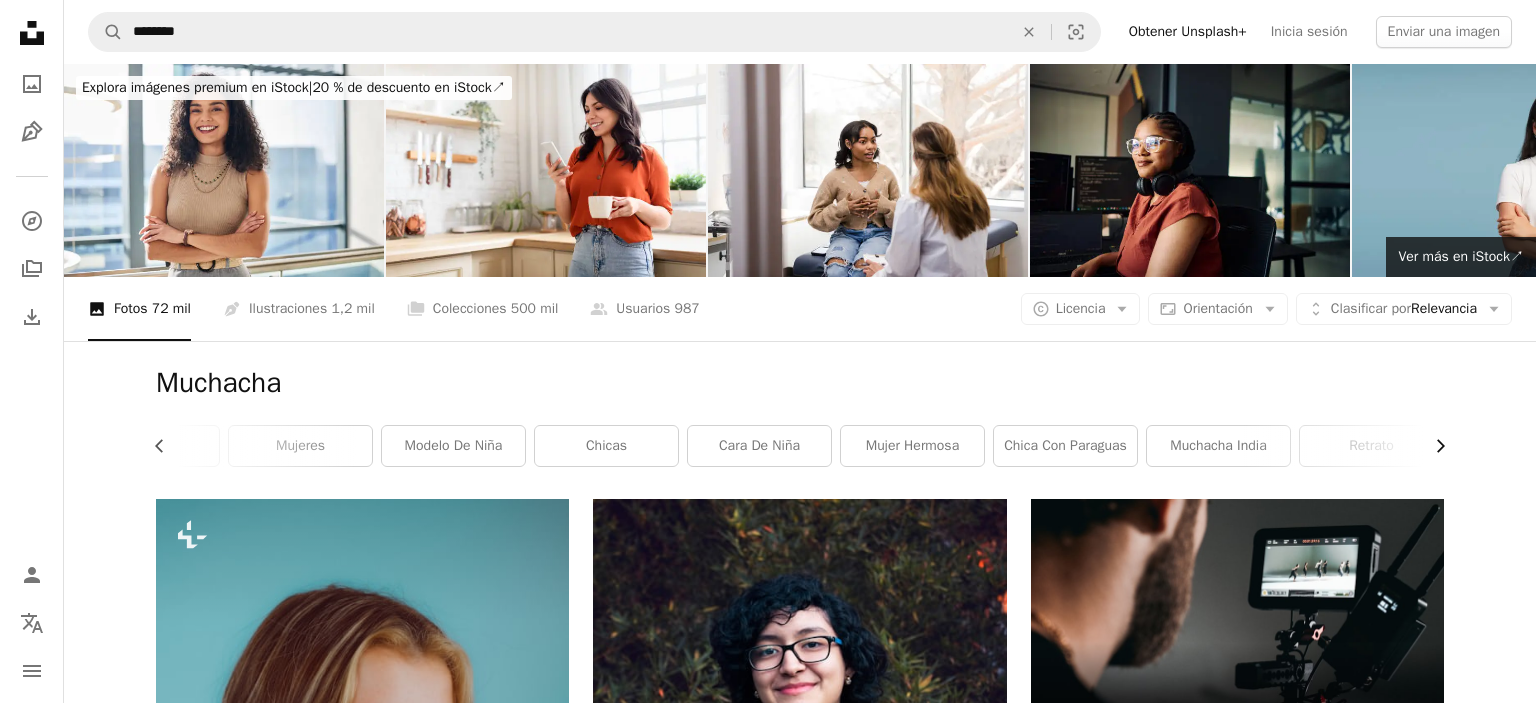 click on "Chevron right" 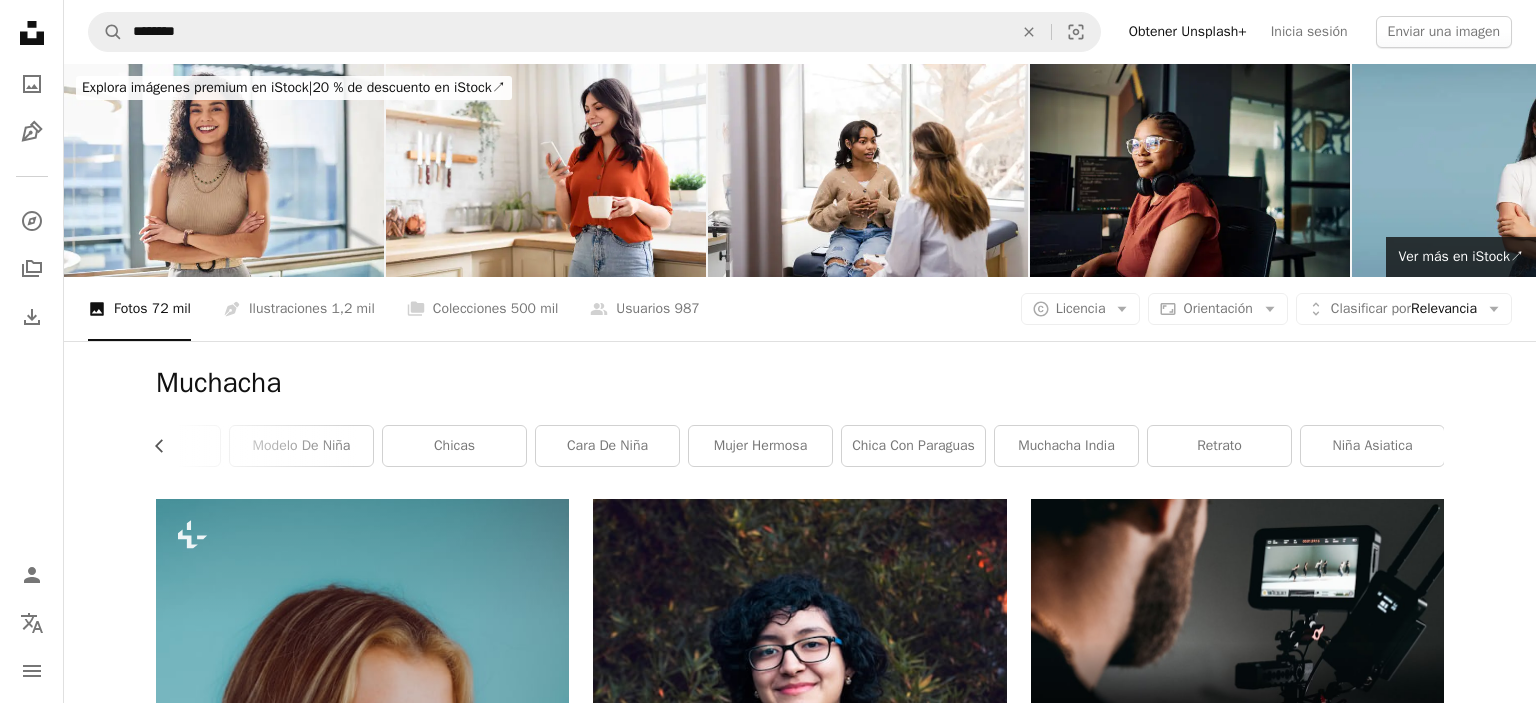 scroll, scrollTop: 0, scrollLeft: 540, axis: horizontal 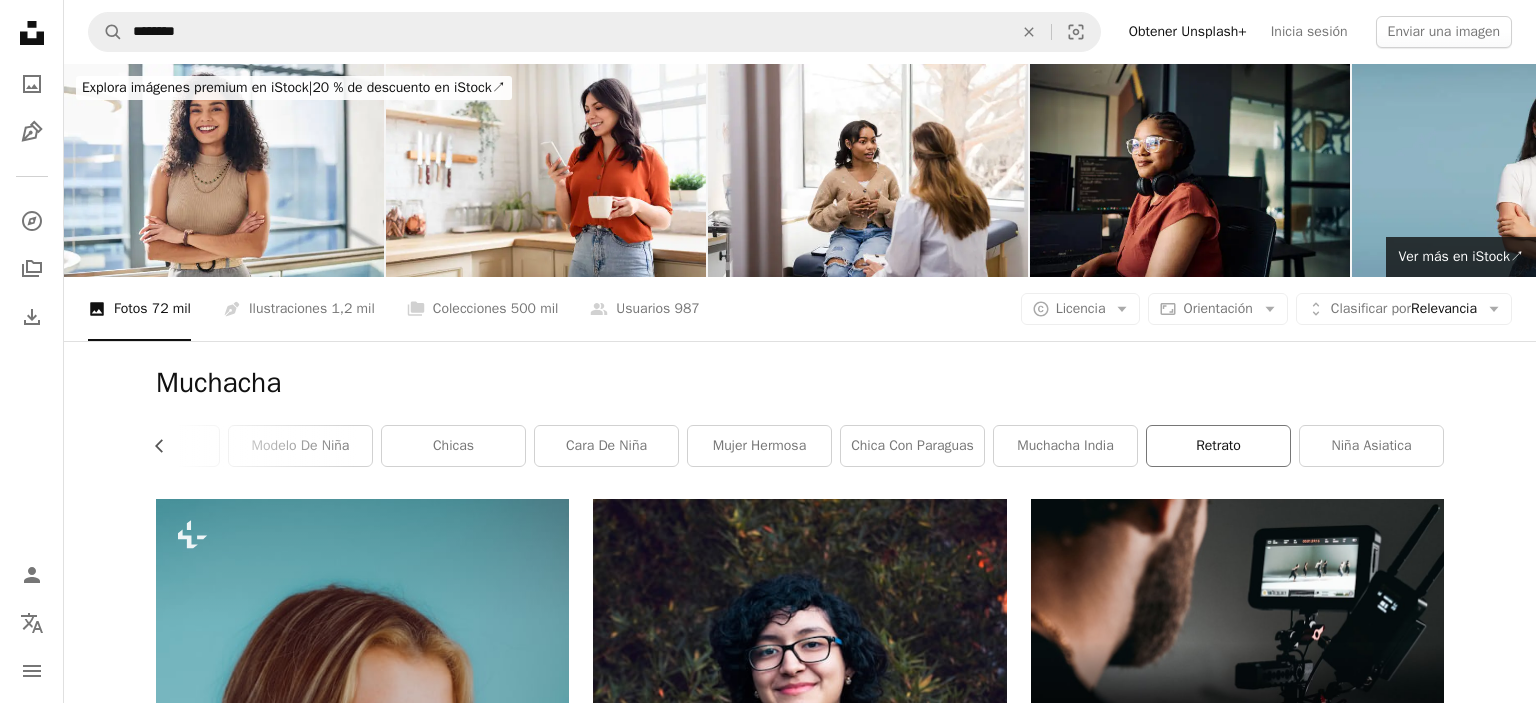 click on "retrato" at bounding box center [1218, 446] 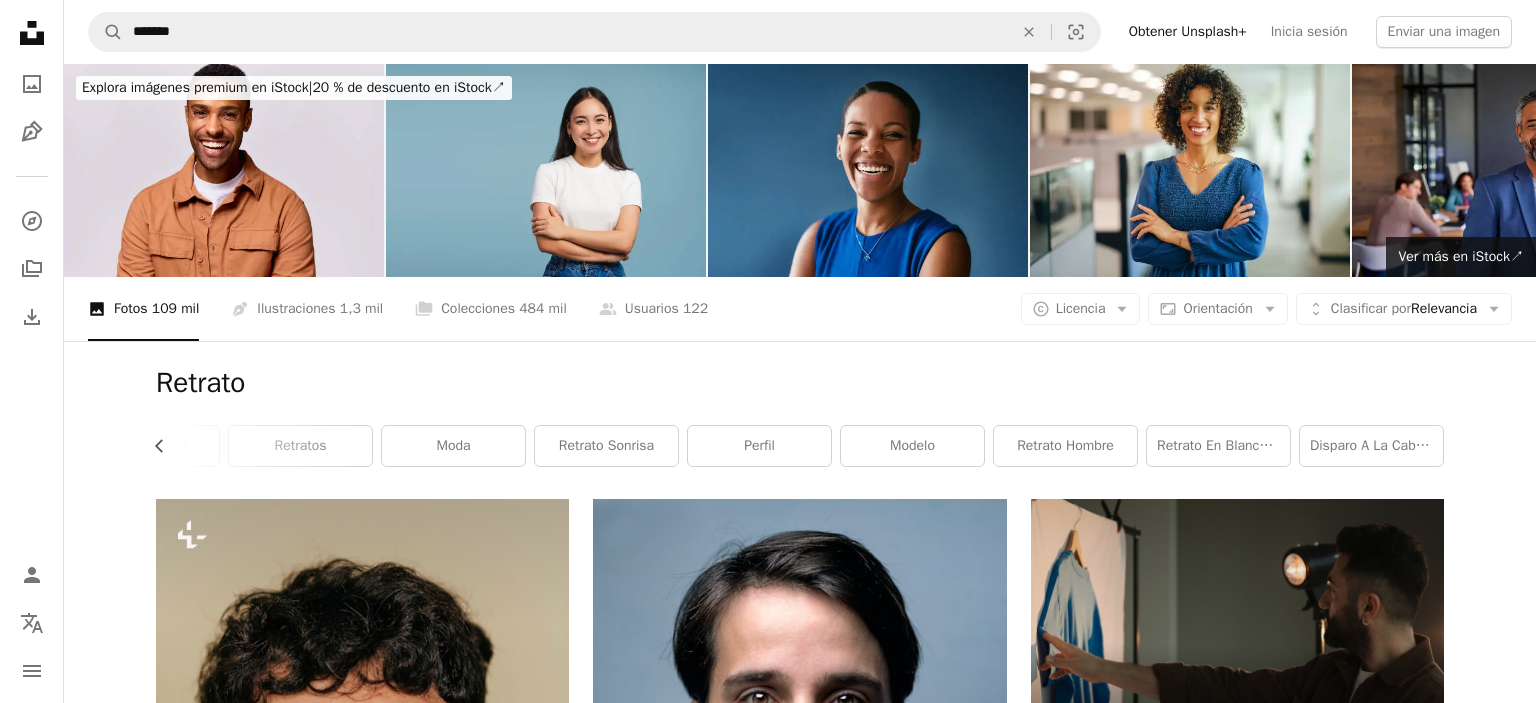 click on "Retrato en blanco y negro" at bounding box center [1218, 446] 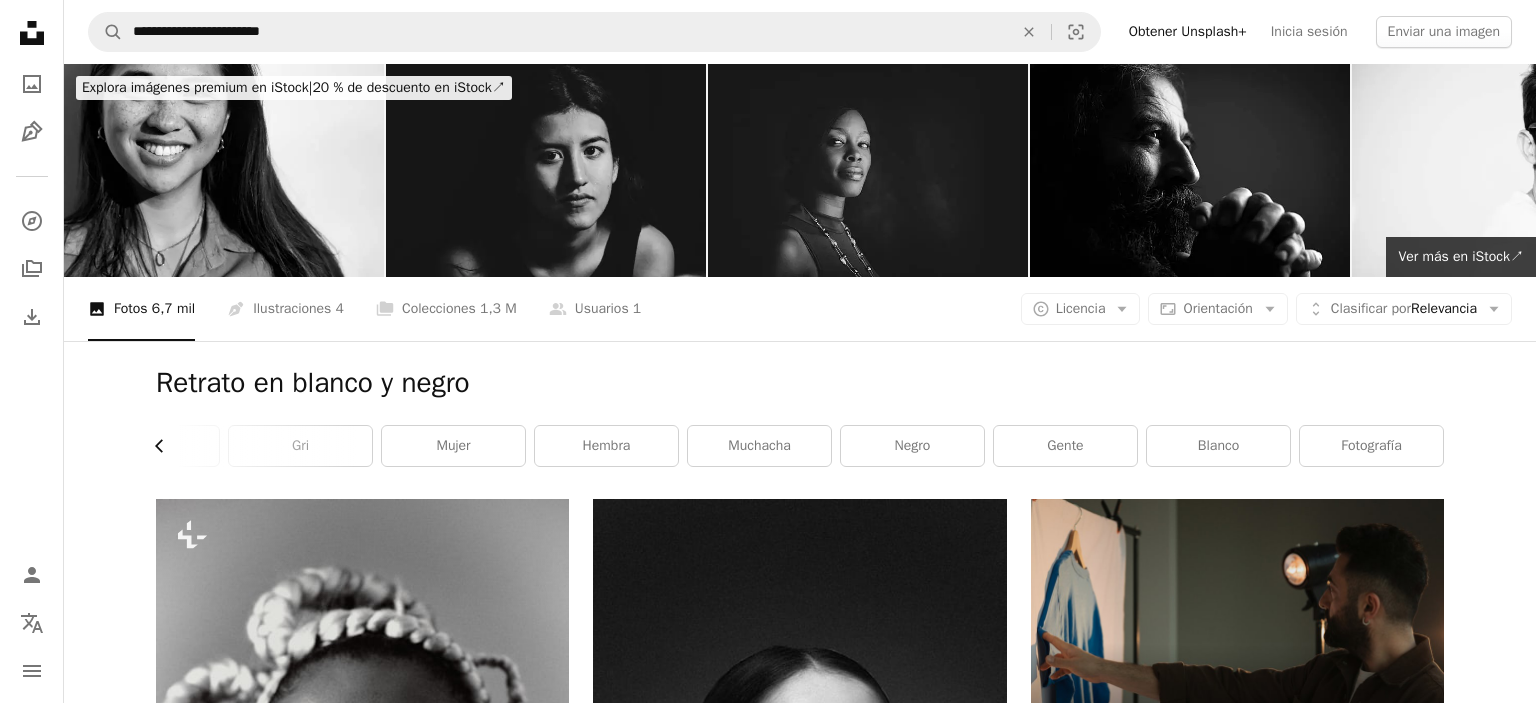 click on "Chevron left" 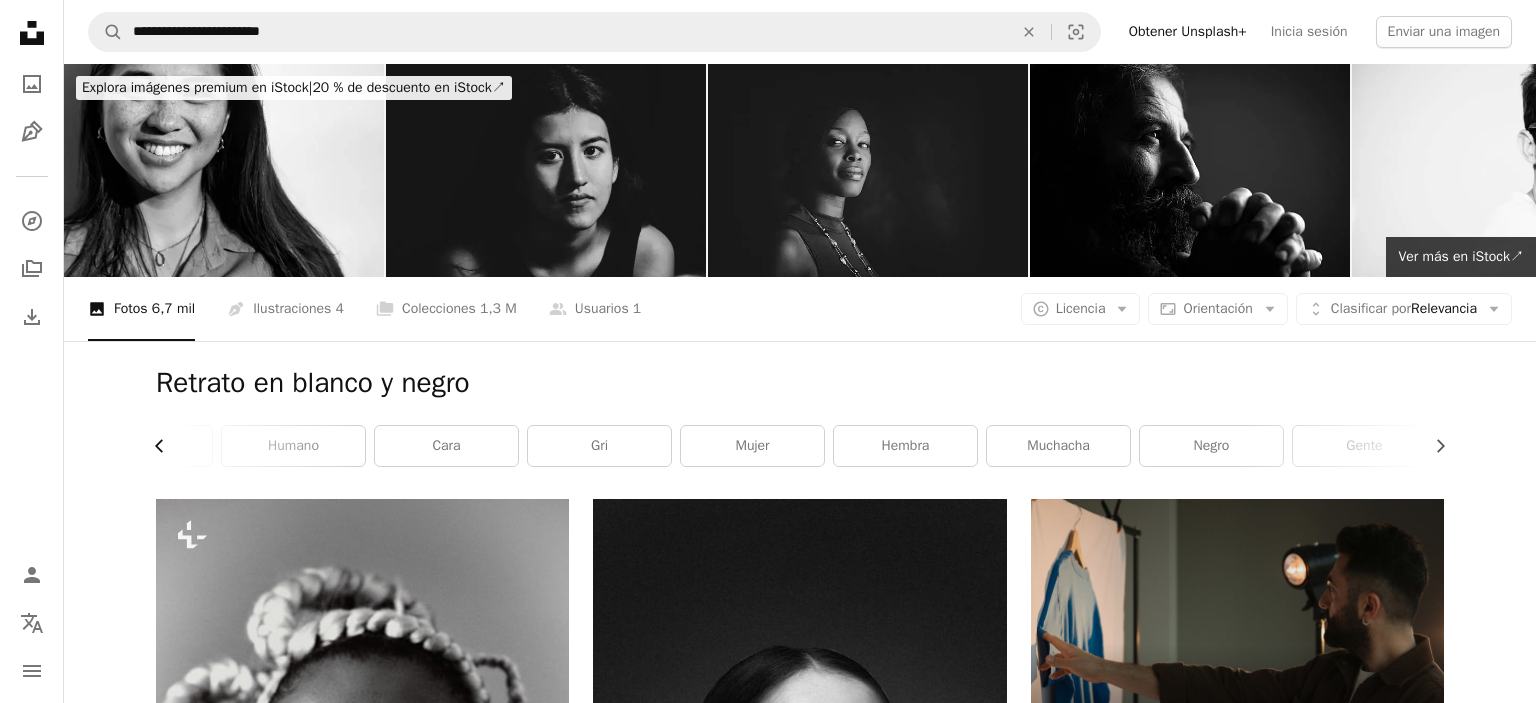 scroll, scrollTop: 0, scrollLeft: 240, axis: horizontal 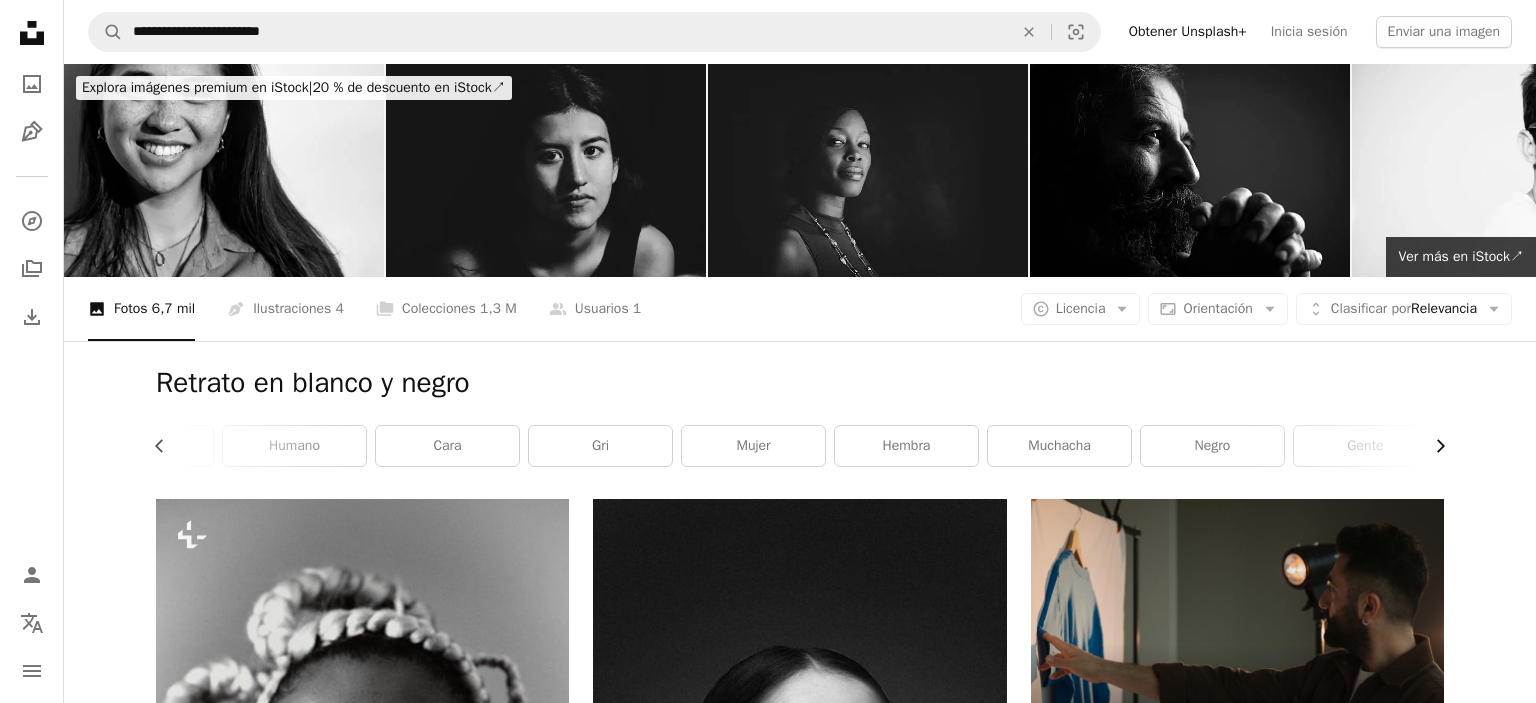click on "Chevron right" 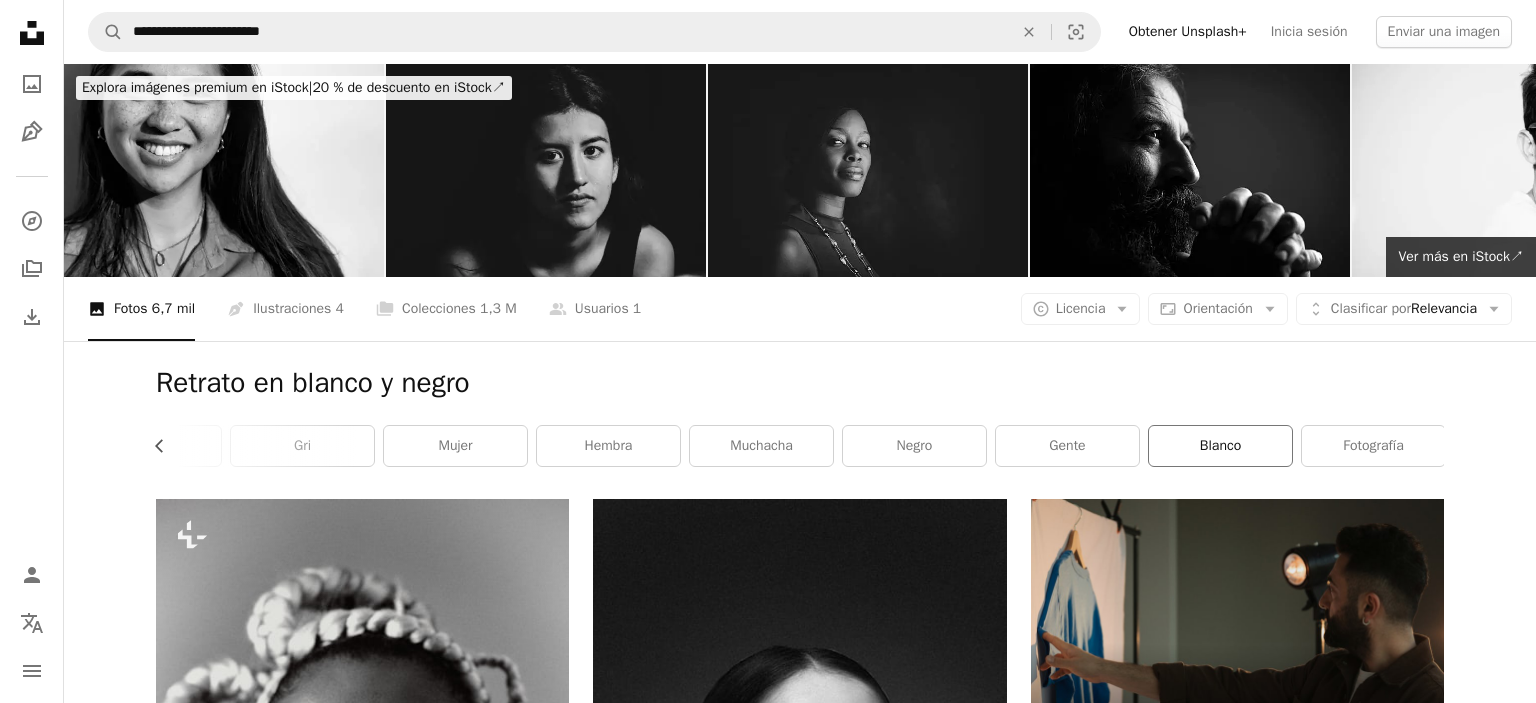 scroll, scrollTop: 0, scrollLeft: 540, axis: horizontal 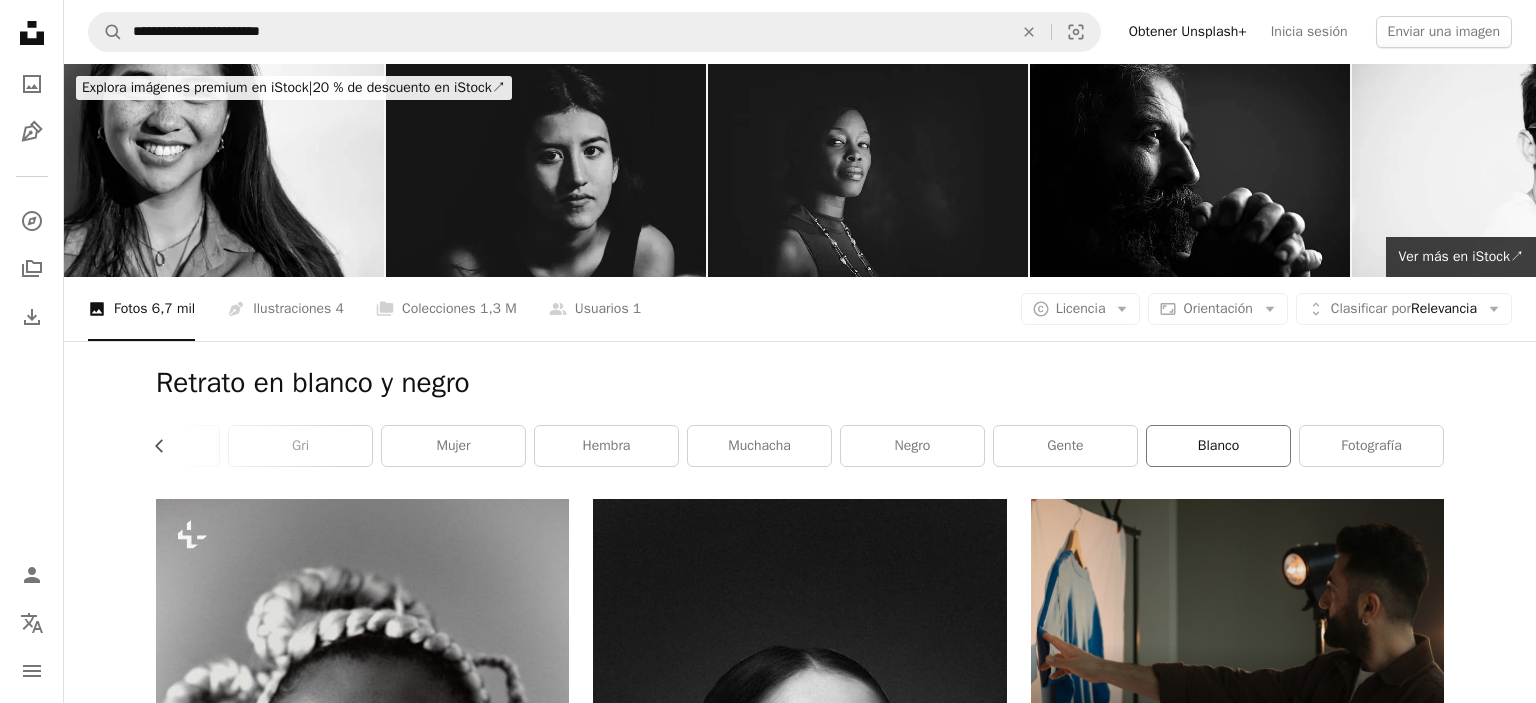 click on "Blanco" at bounding box center (1218, 446) 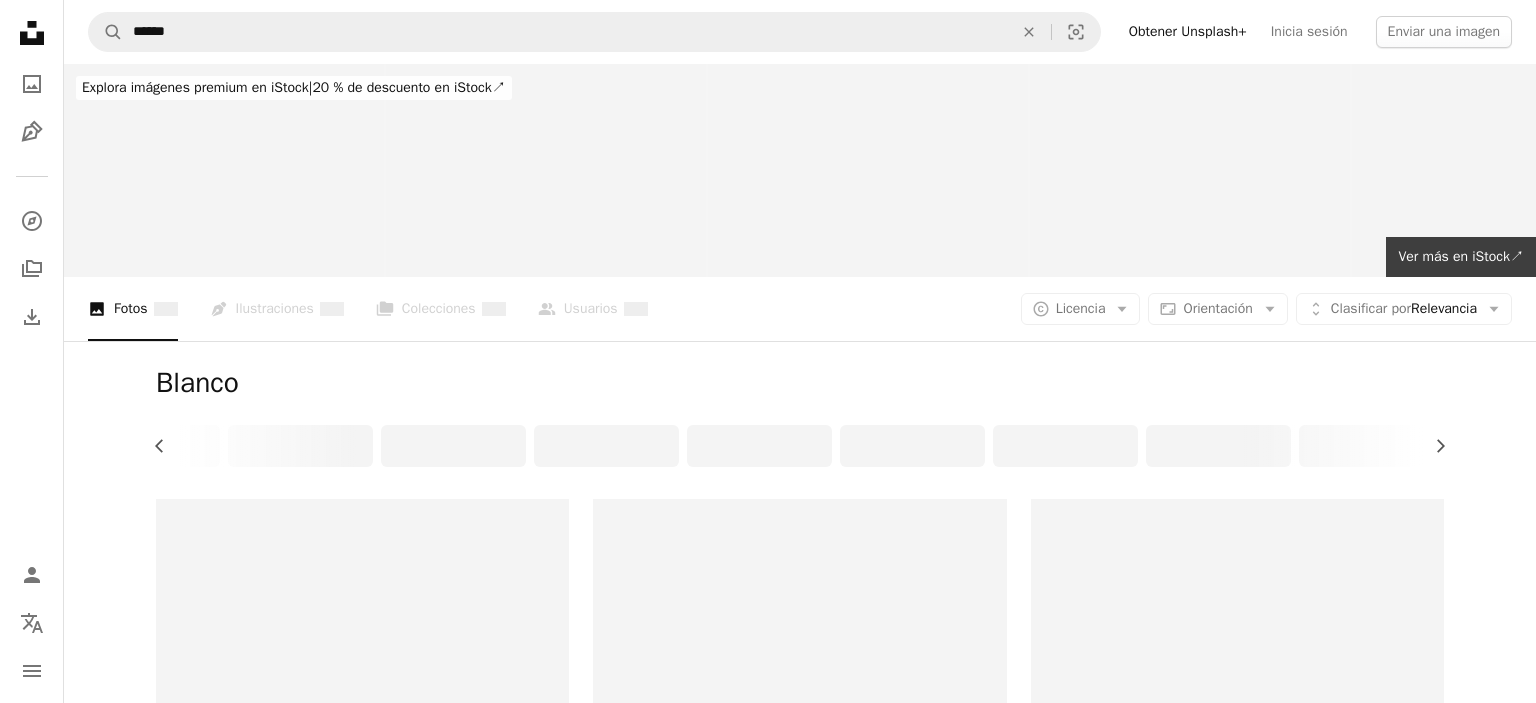 click at bounding box center (800, 446) 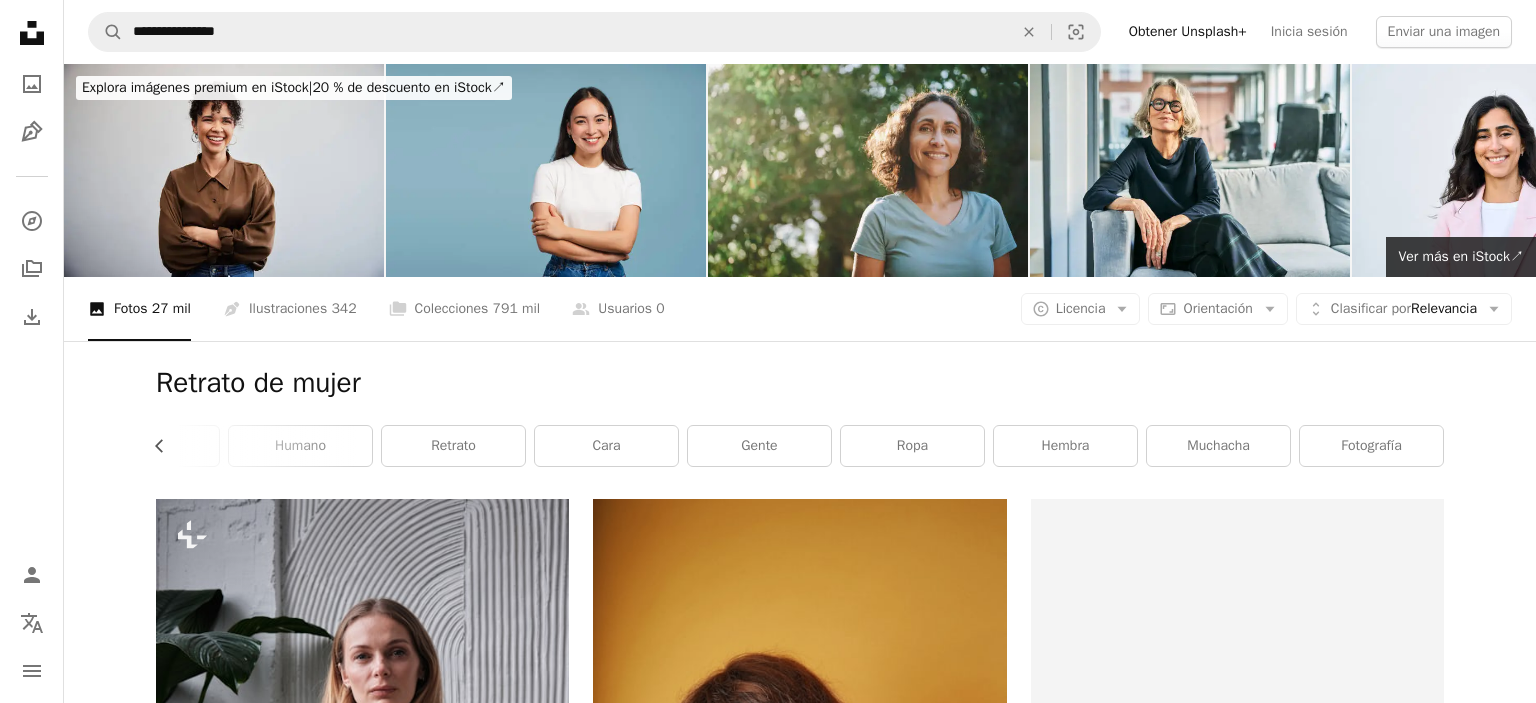 scroll, scrollTop: 0, scrollLeft: 387, axis: horizontal 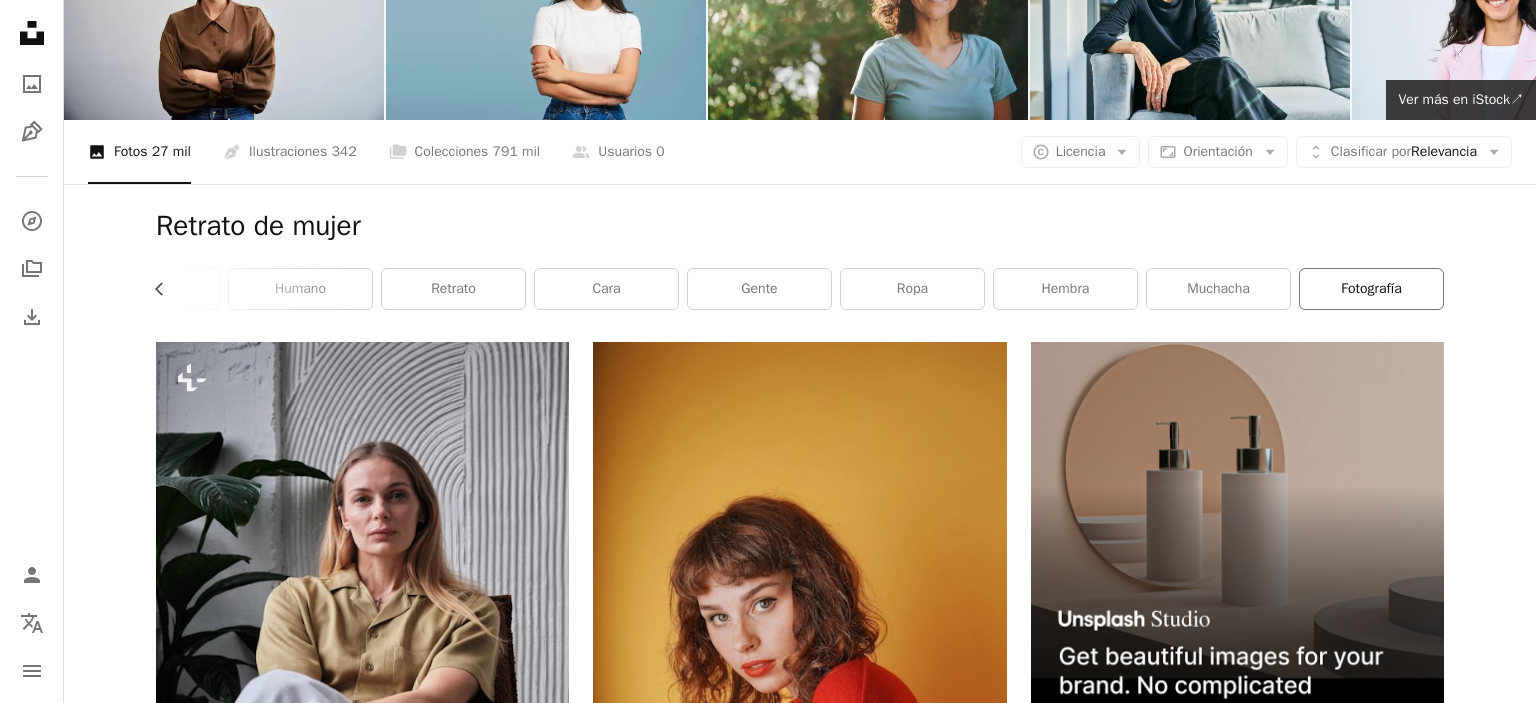 click on "fotografía" at bounding box center (1371, 289) 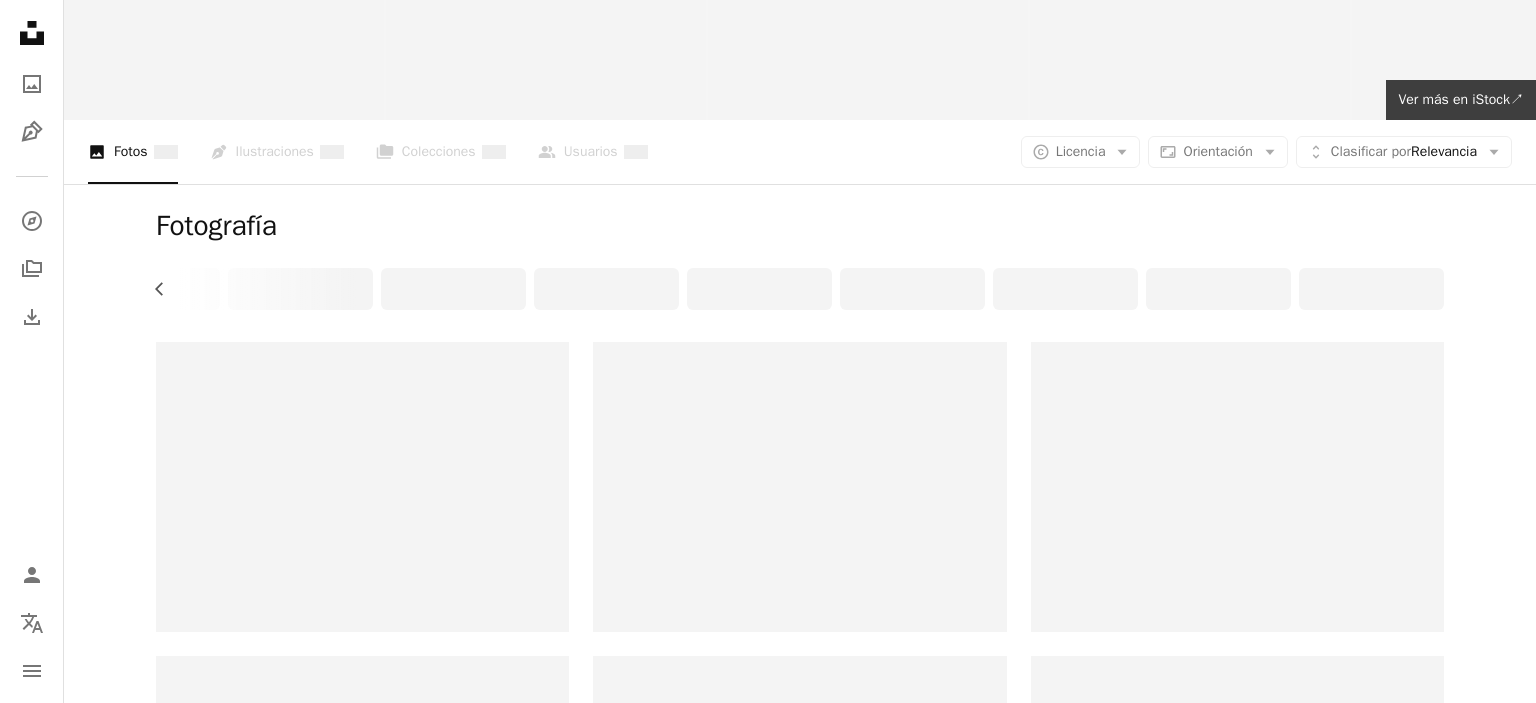 scroll, scrollTop: 0, scrollLeft: 0, axis: both 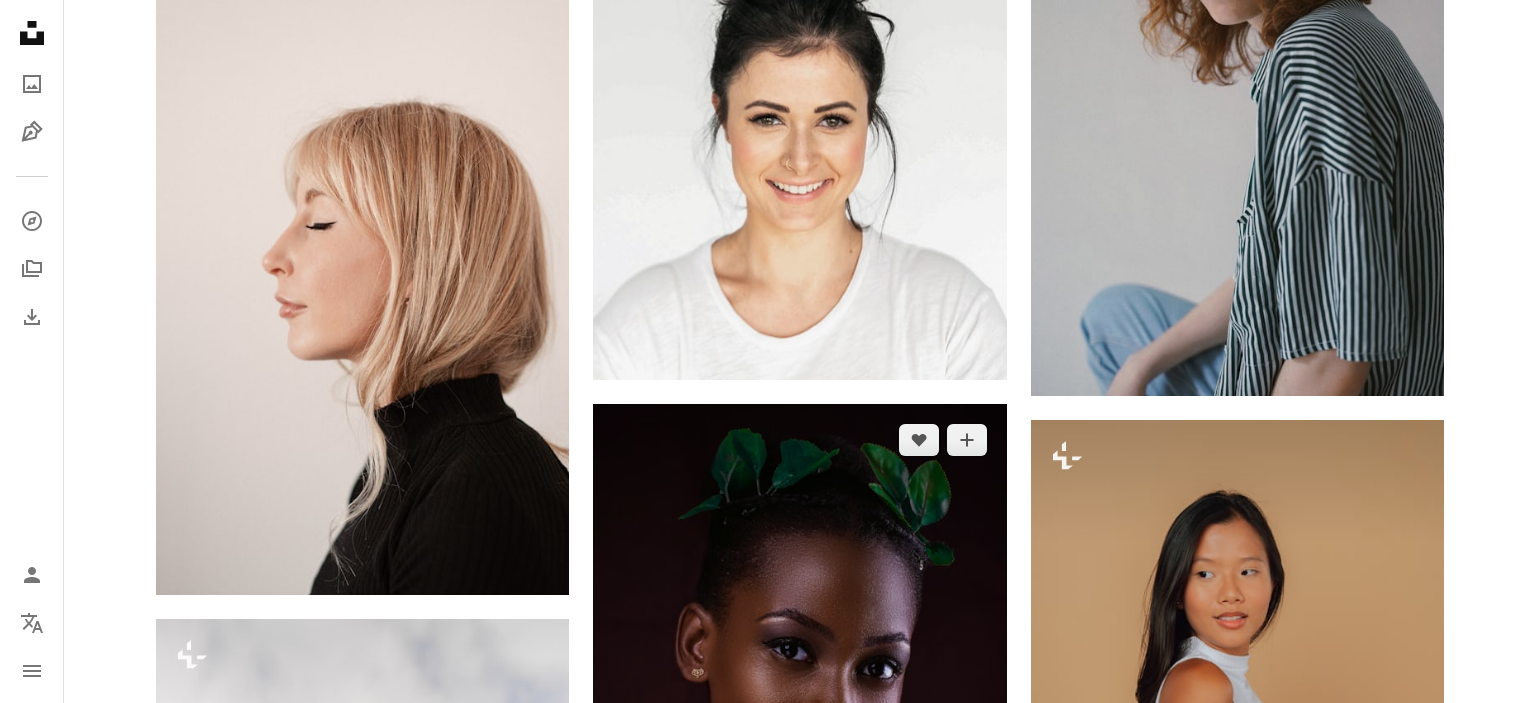 click at bounding box center (799, 708) 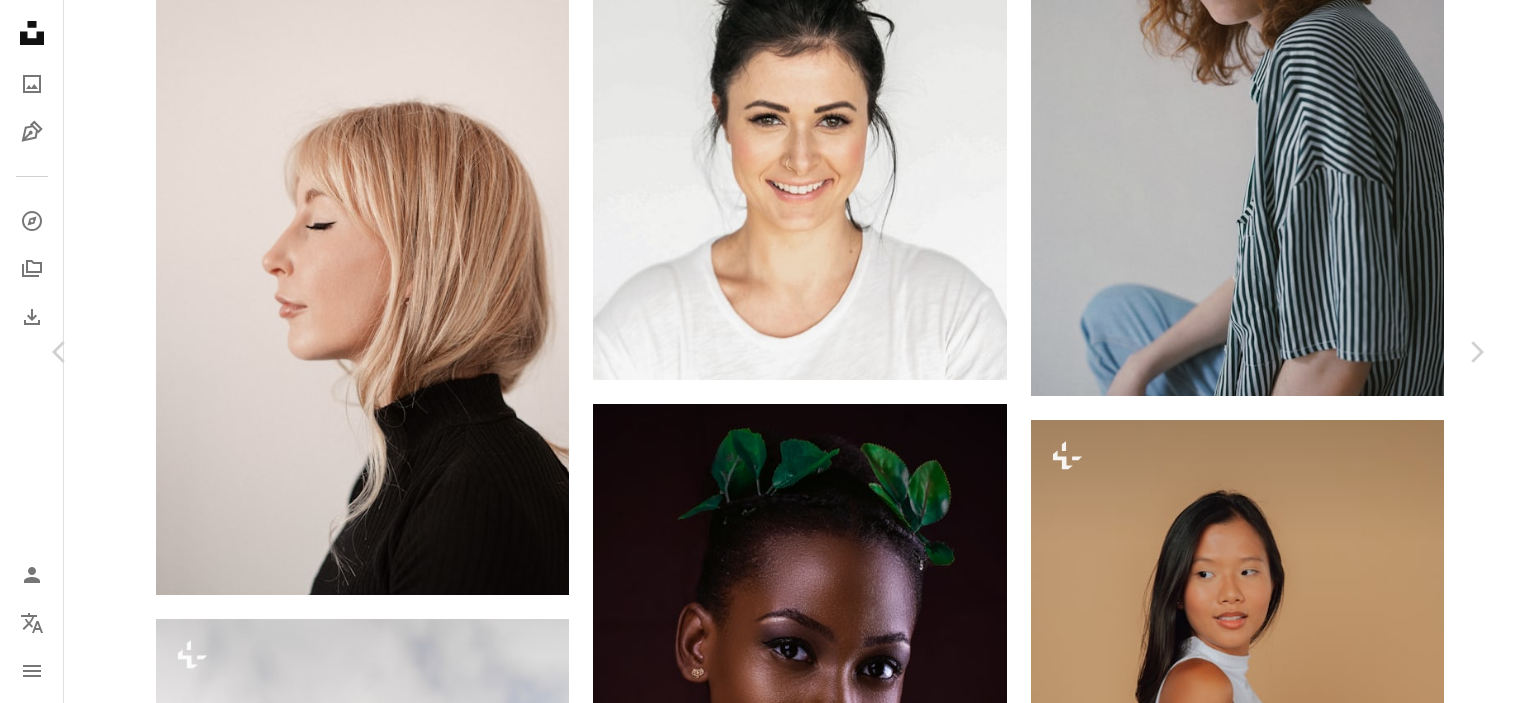 scroll, scrollTop: 4409, scrollLeft: 0, axis: vertical 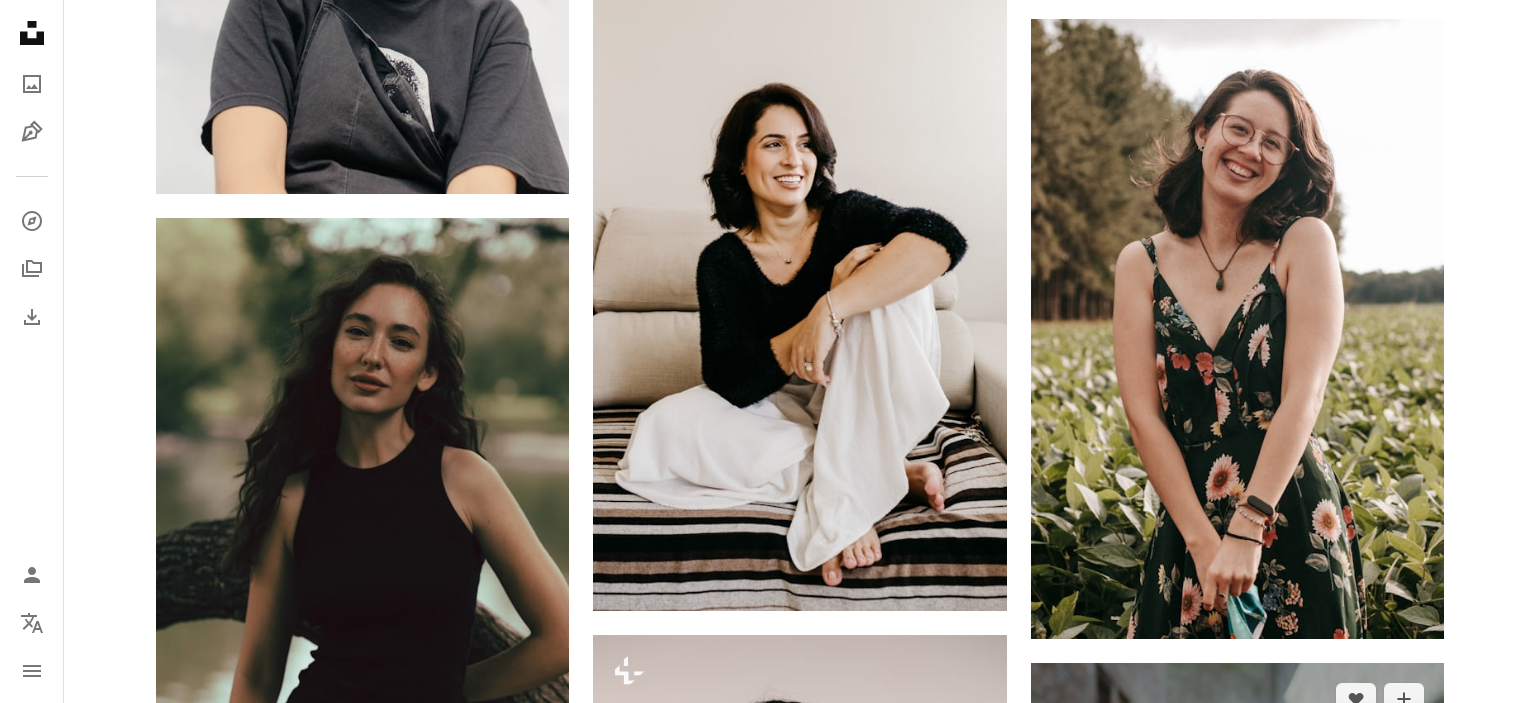 click at bounding box center [1237, 921] 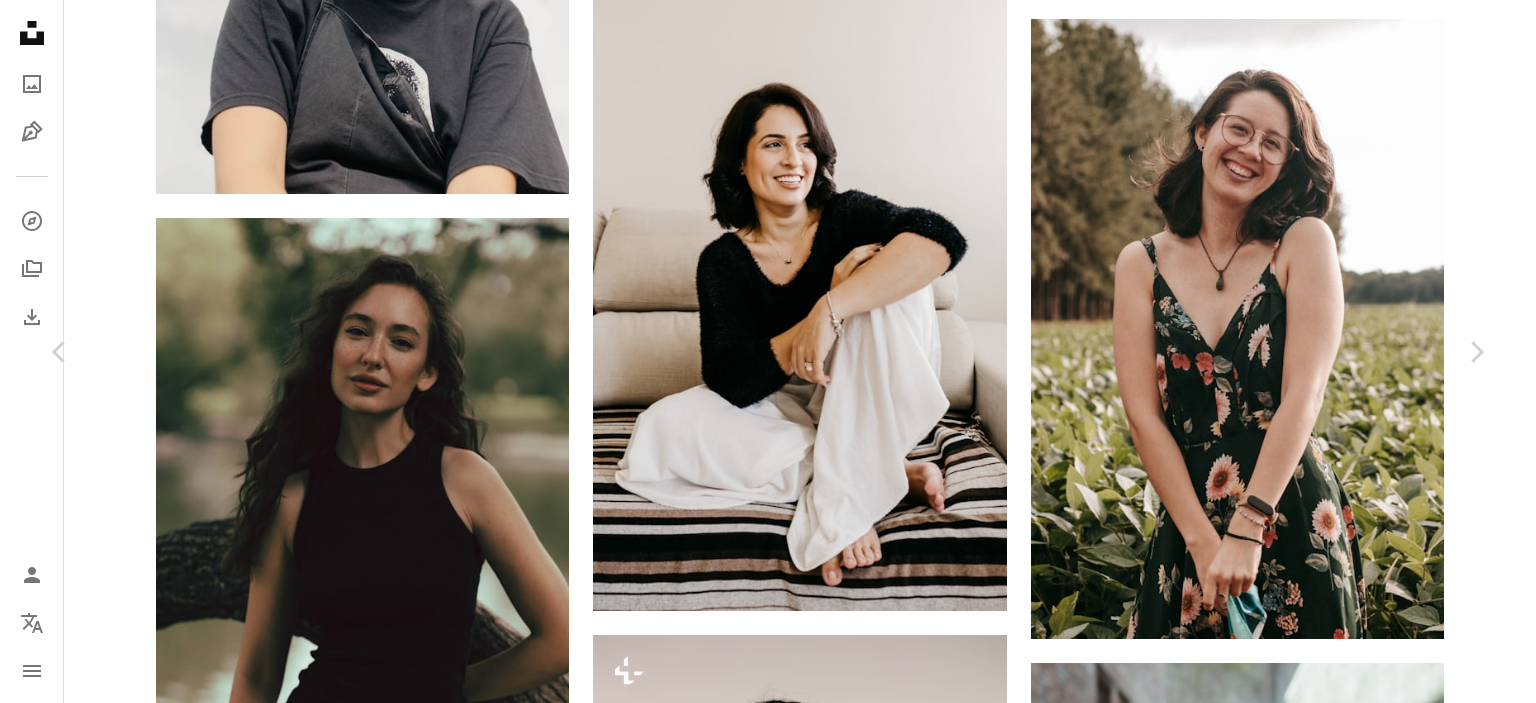 scroll, scrollTop: 2905, scrollLeft: 0, axis: vertical 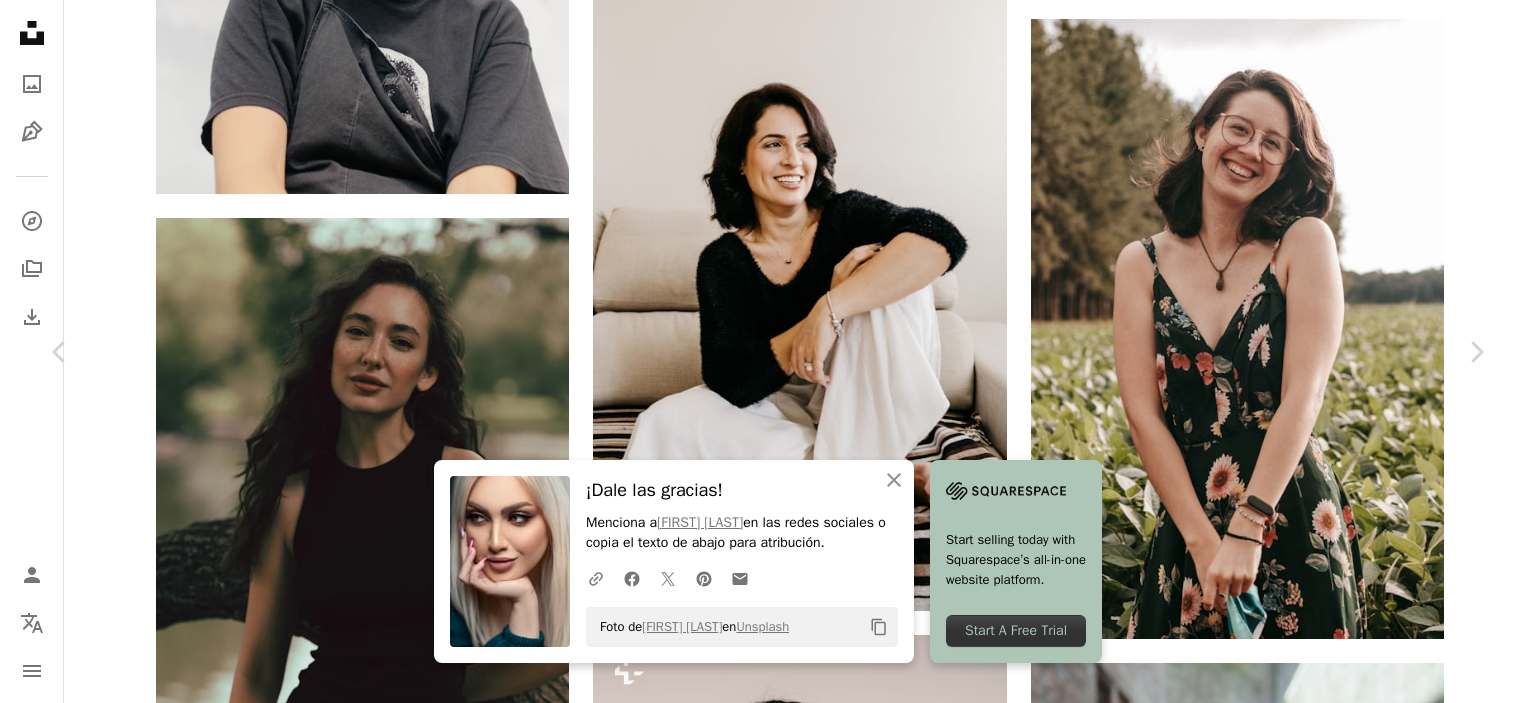 drag, startPoint x: 1535, startPoint y: 35, endPoint x: 1534, endPoint y: 622, distance: 587.00085 